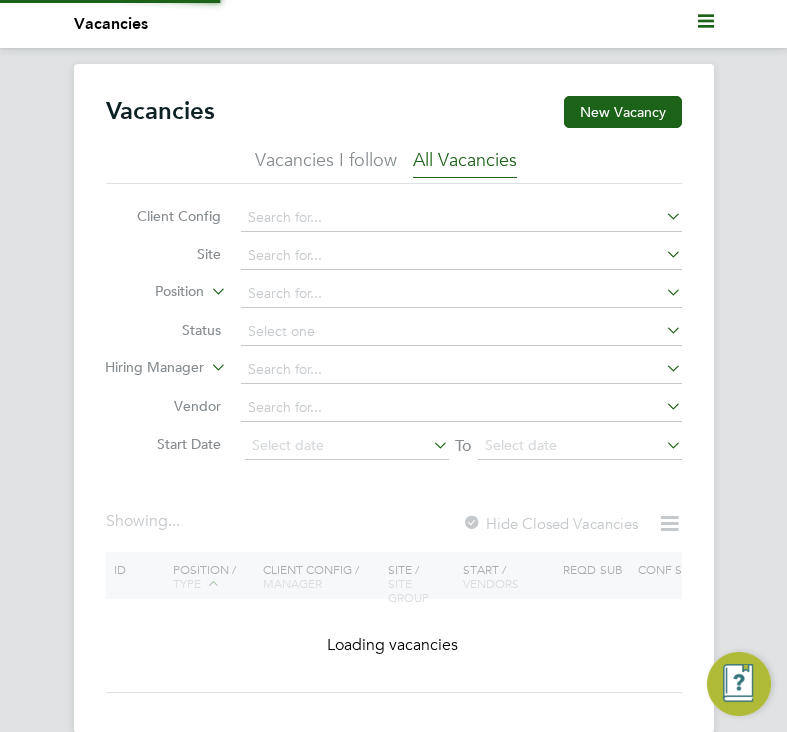 scroll, scrollTop: 0, scrollLeft: 0, axis: both 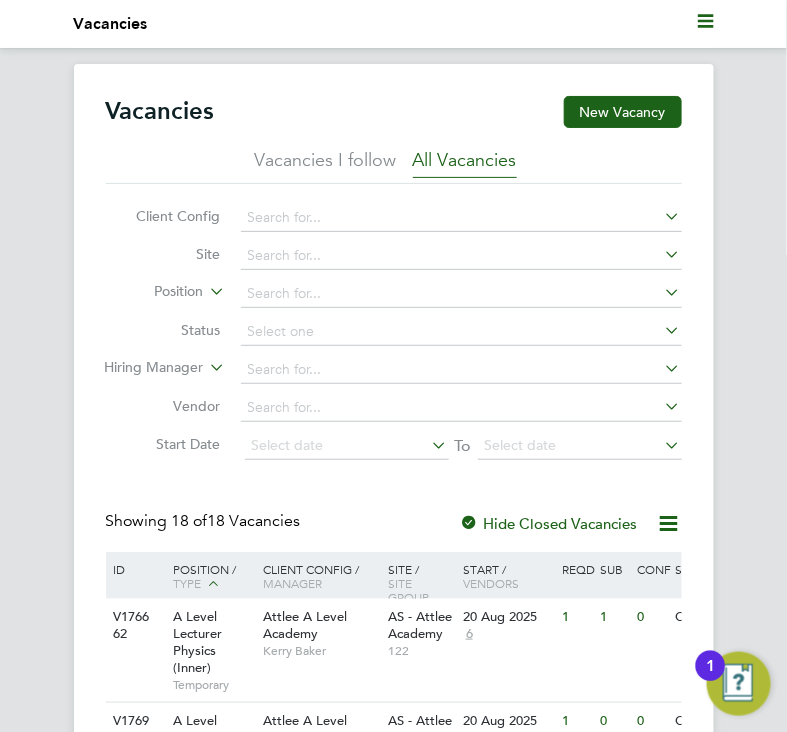 click on "Current page:   Vacancies" at bounding box center (394, 24) 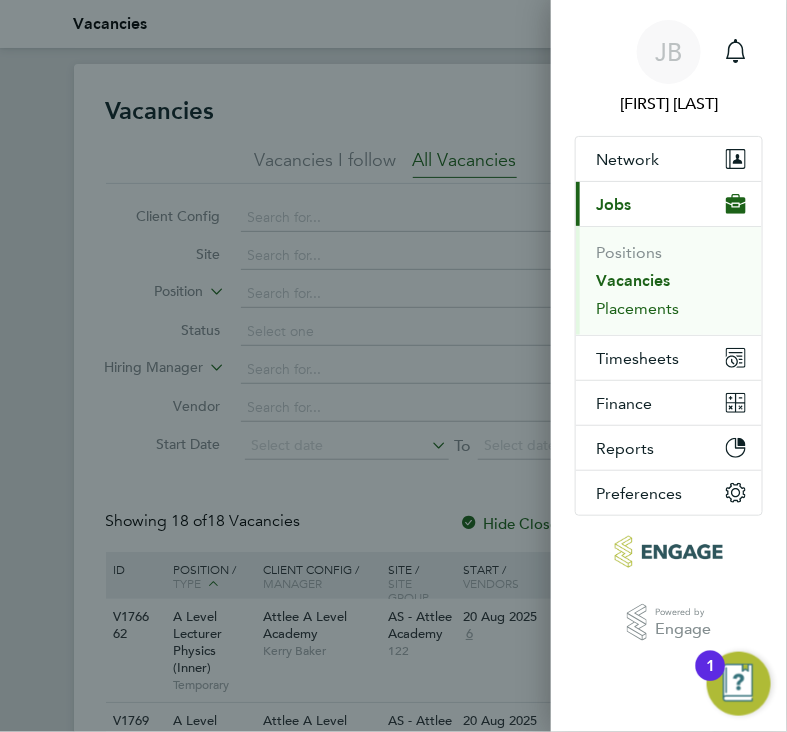 click on "Placements" at bounding box center (637, 309) 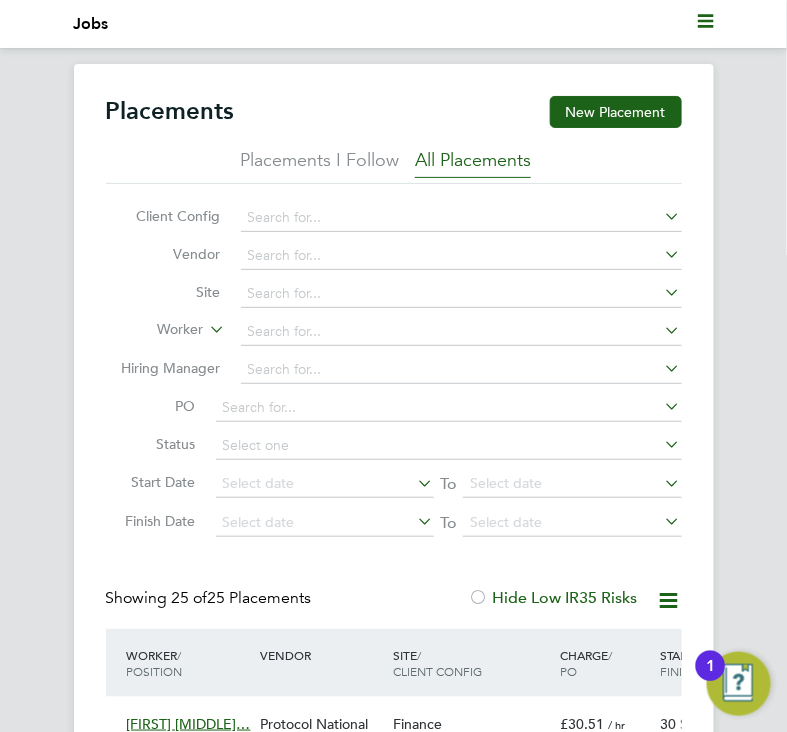 scroll, scrollTop: 10, scrollLeft: 10, axis: both 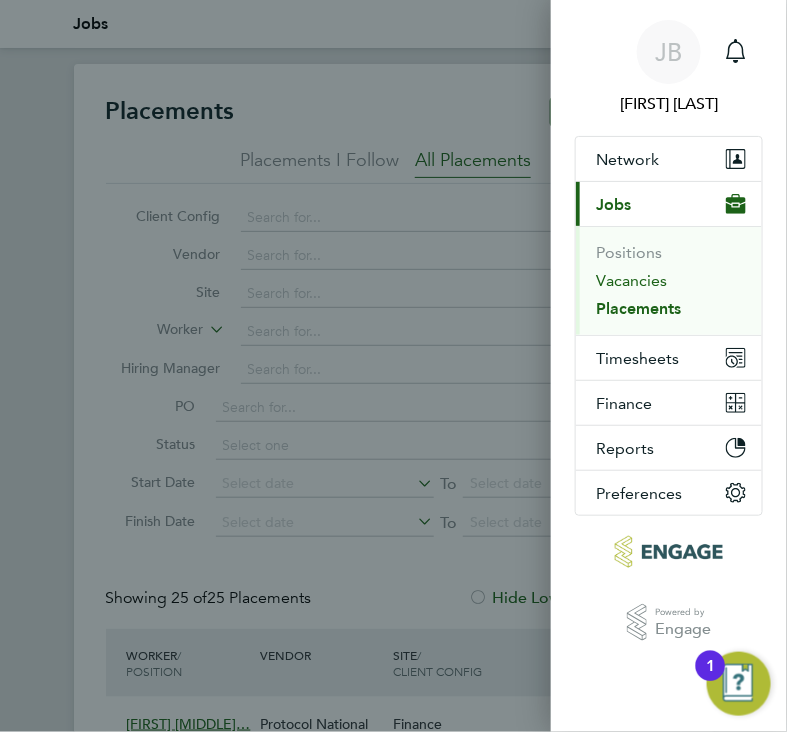 click on "Vacancies" at bounding box center (631, 281) 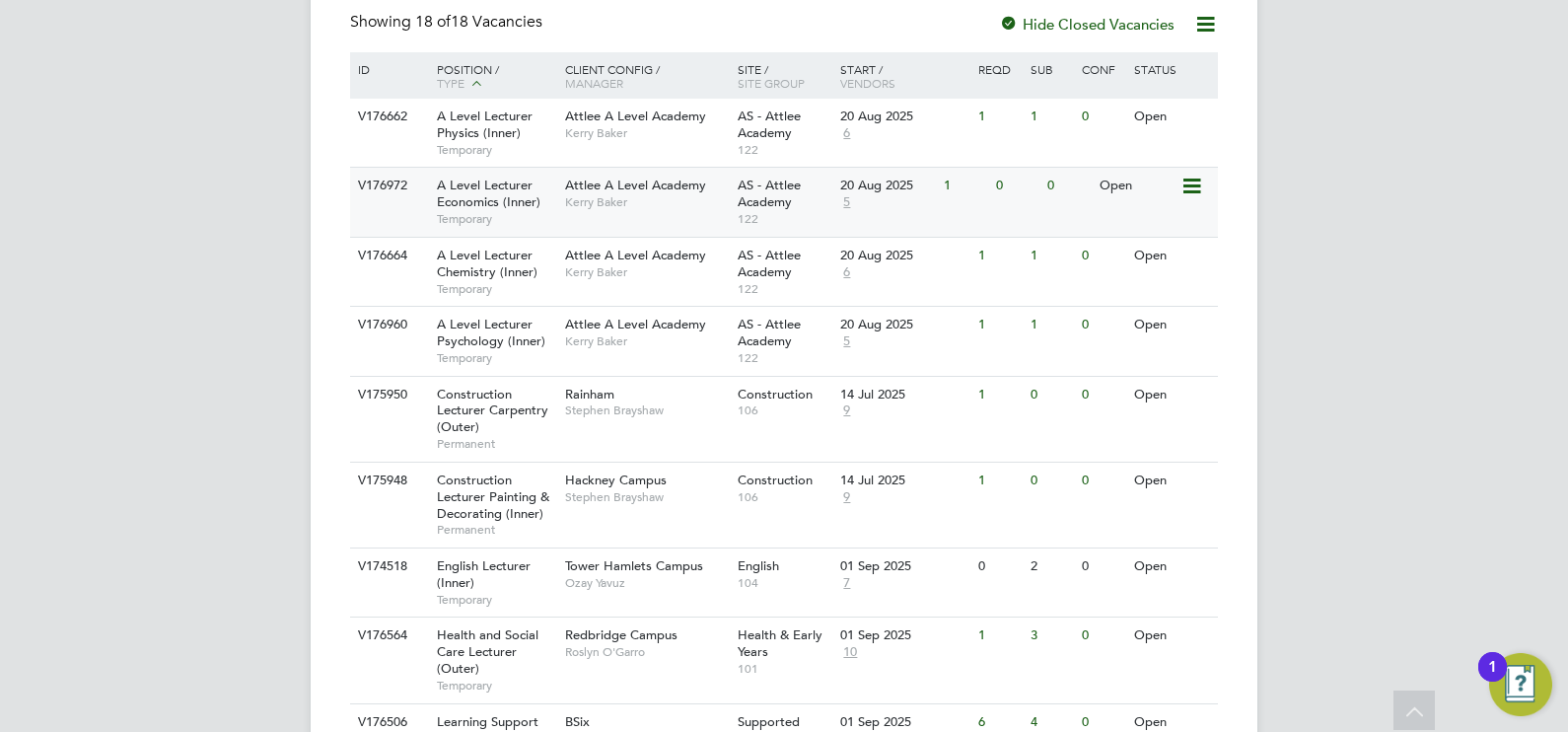 click on "Attlee A Level Academy" 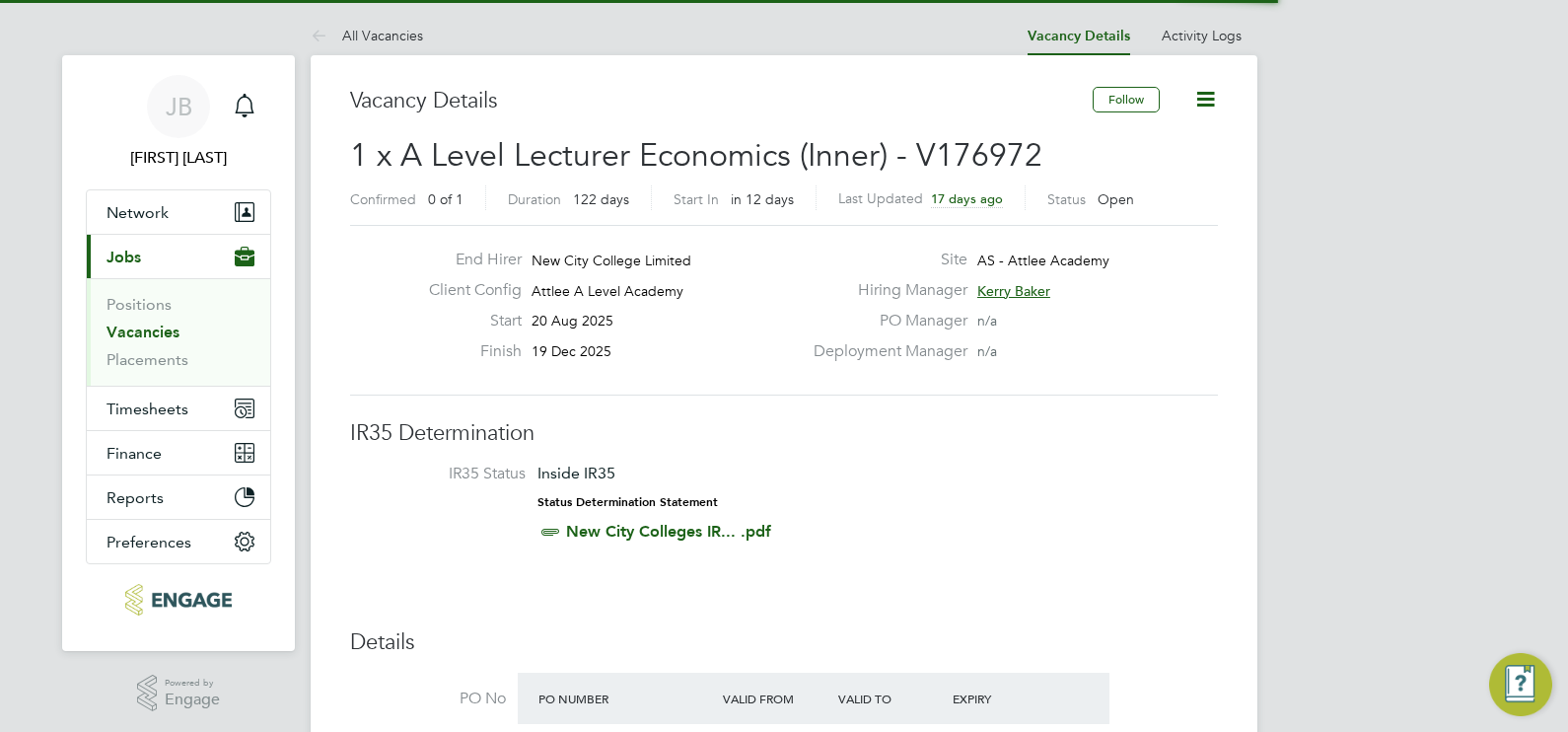 scroll, scrollTop: 0, scrollLeft: 0, axis: both 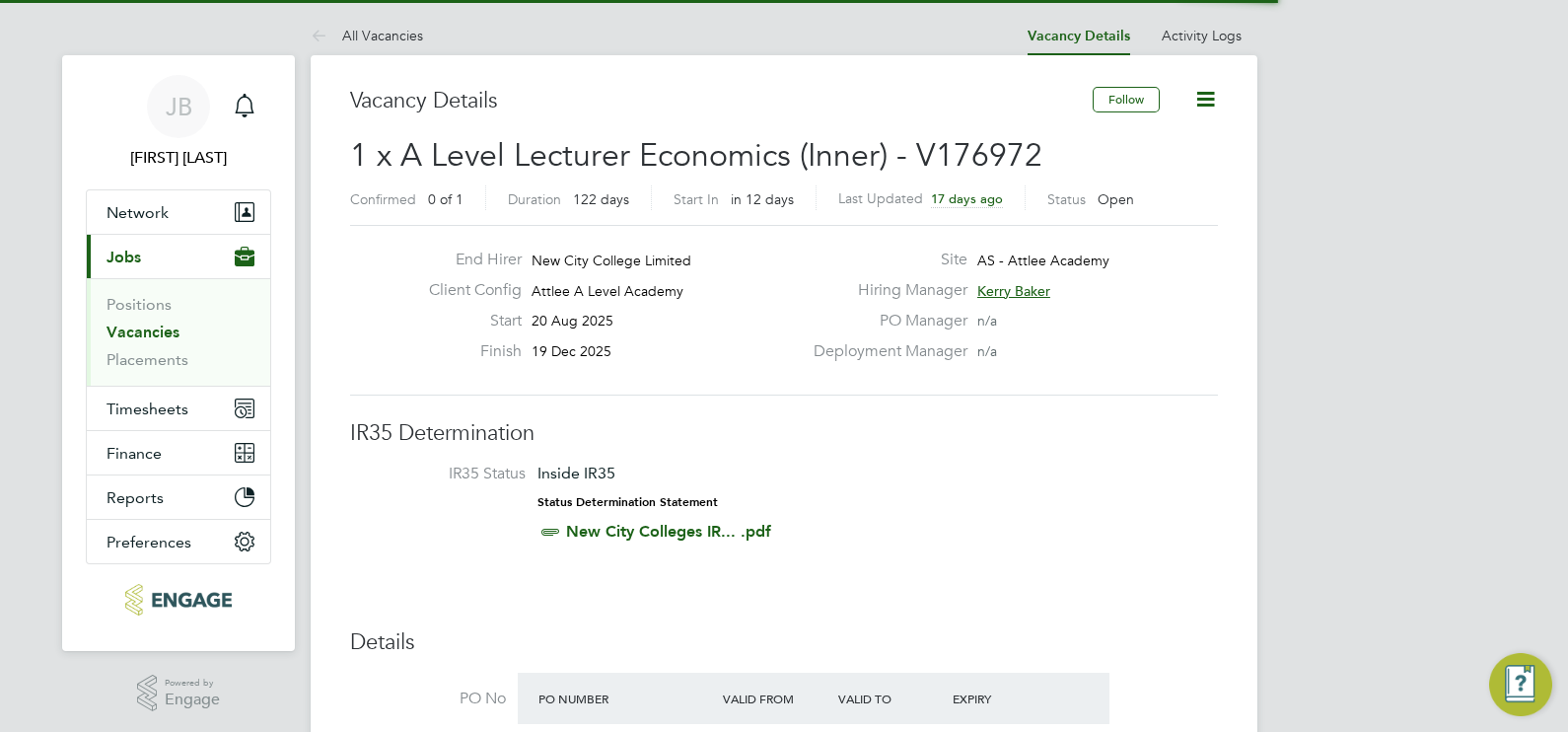 click on "IR35 Determination" 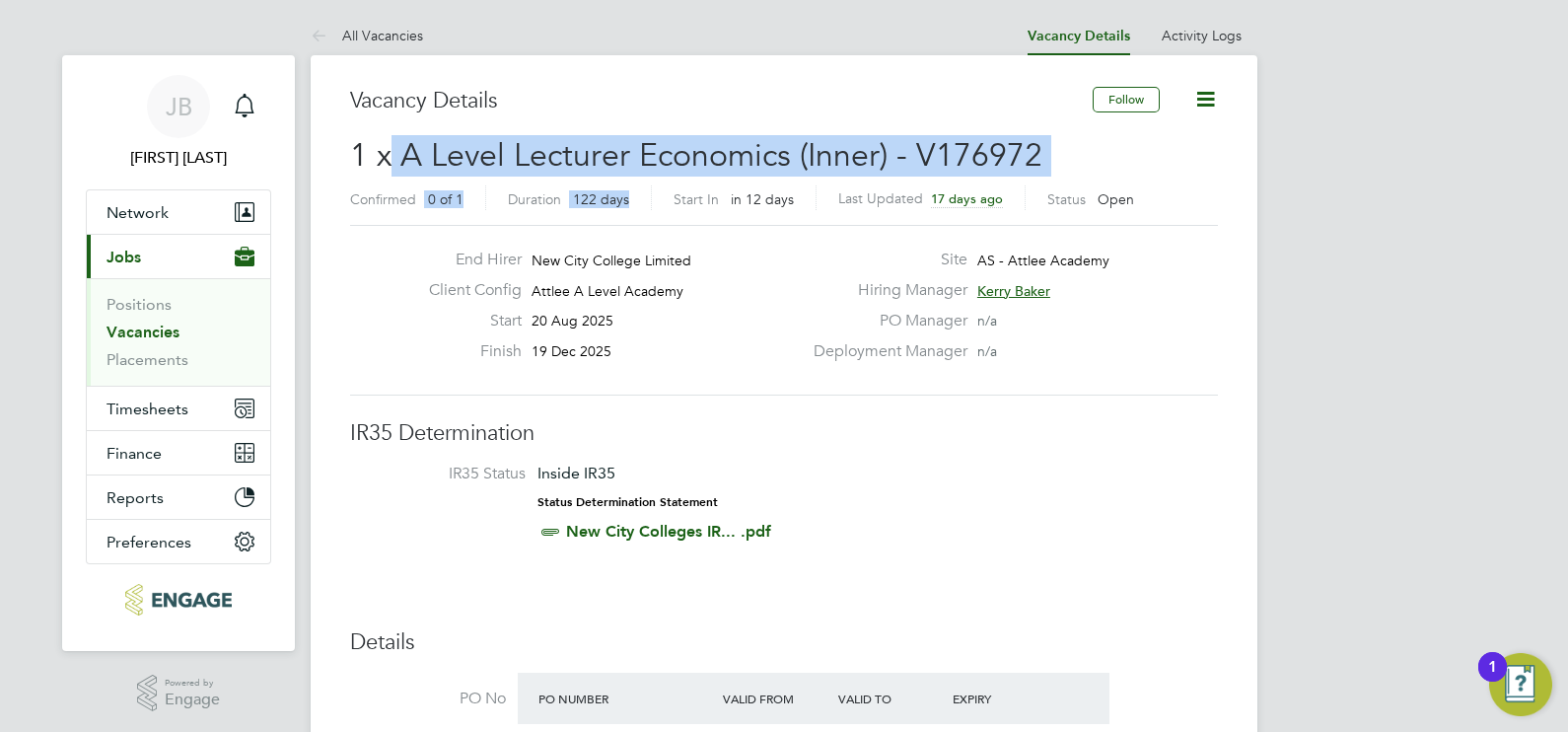 drag, startPoint x: 439, startPoint y: 161, endPoint x: 695, endPoint y: 178, distance: 256.56383 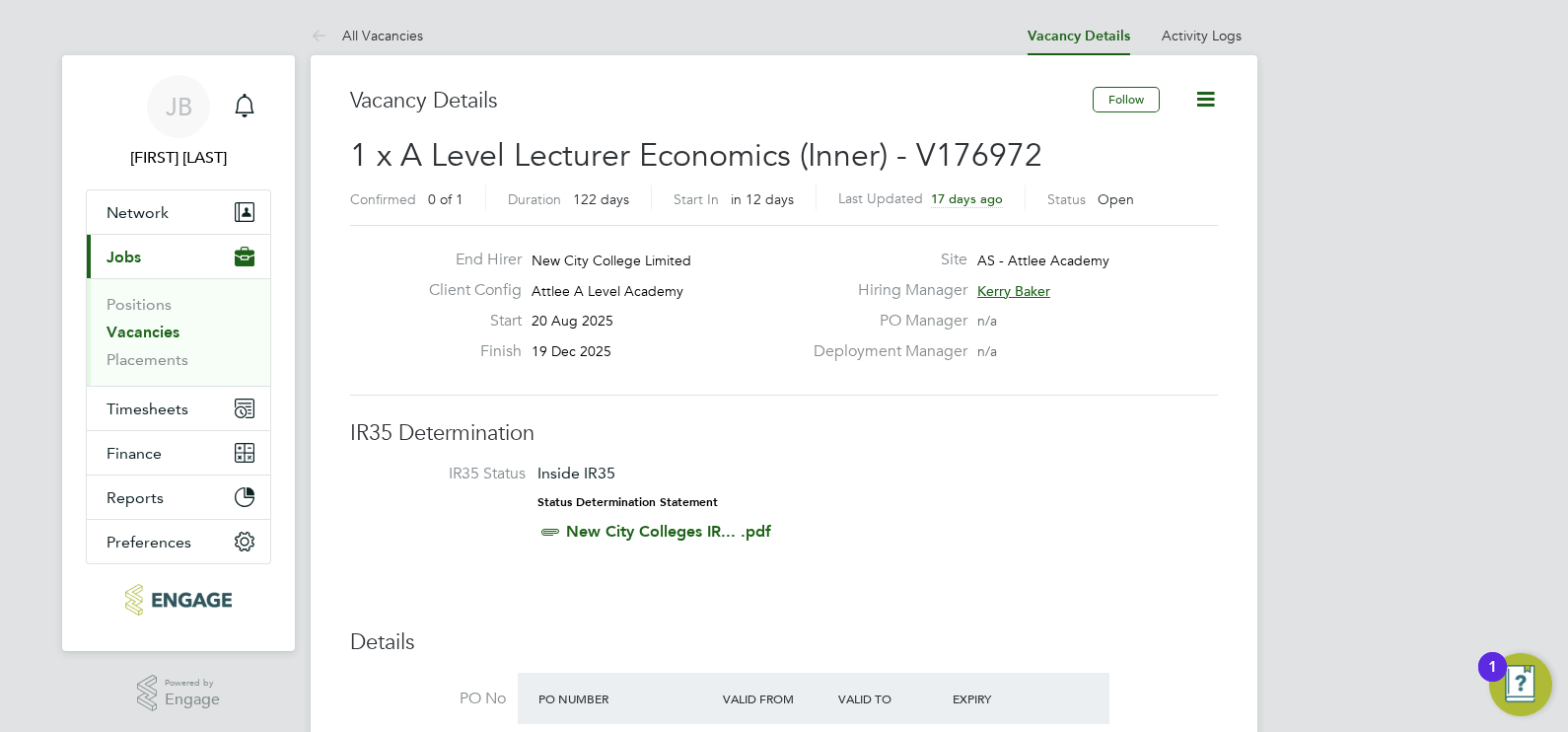 drag, startPoint x: 695, startPoint y: 178, endPoint x: 781, endPoint y: 291, distance: 142.00352 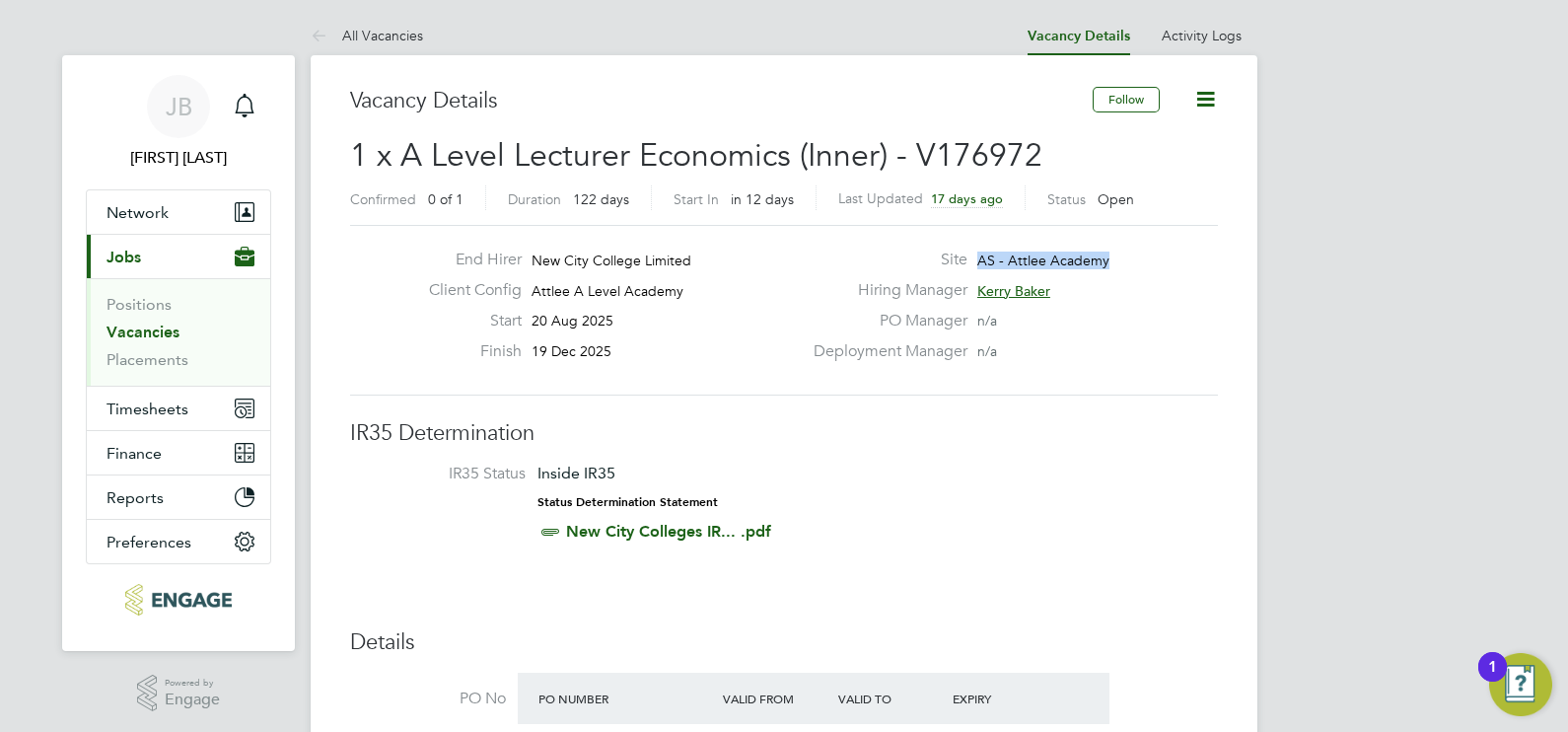 drag, startPoint x: 979, startPoint y: 256, endPoint x: 1149, endPoint y: 256, distance: 170 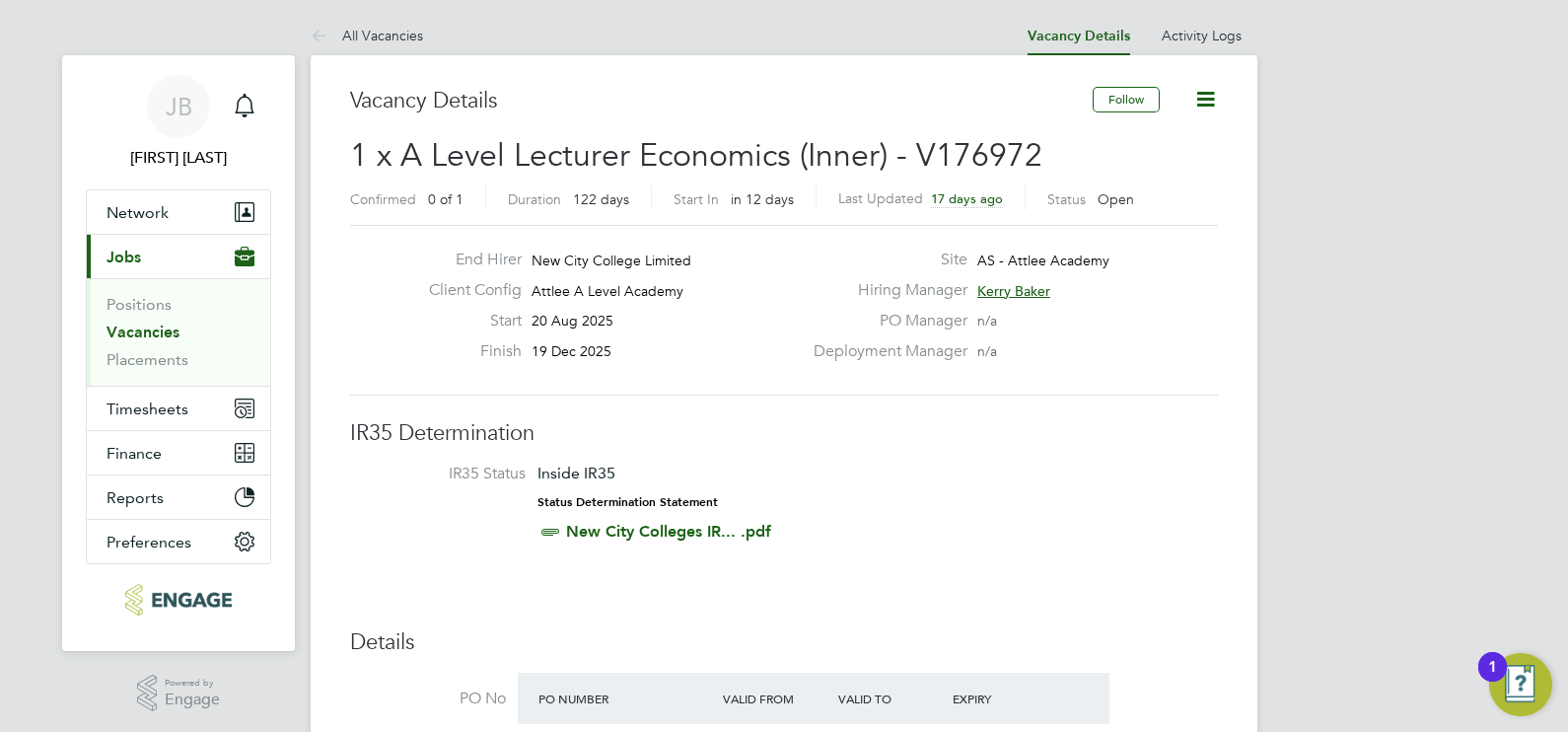 drag, startPoint x: 1149, startPoint y: 256, endPoint x: 1025, endPoint y: 334, distance: 146.49232 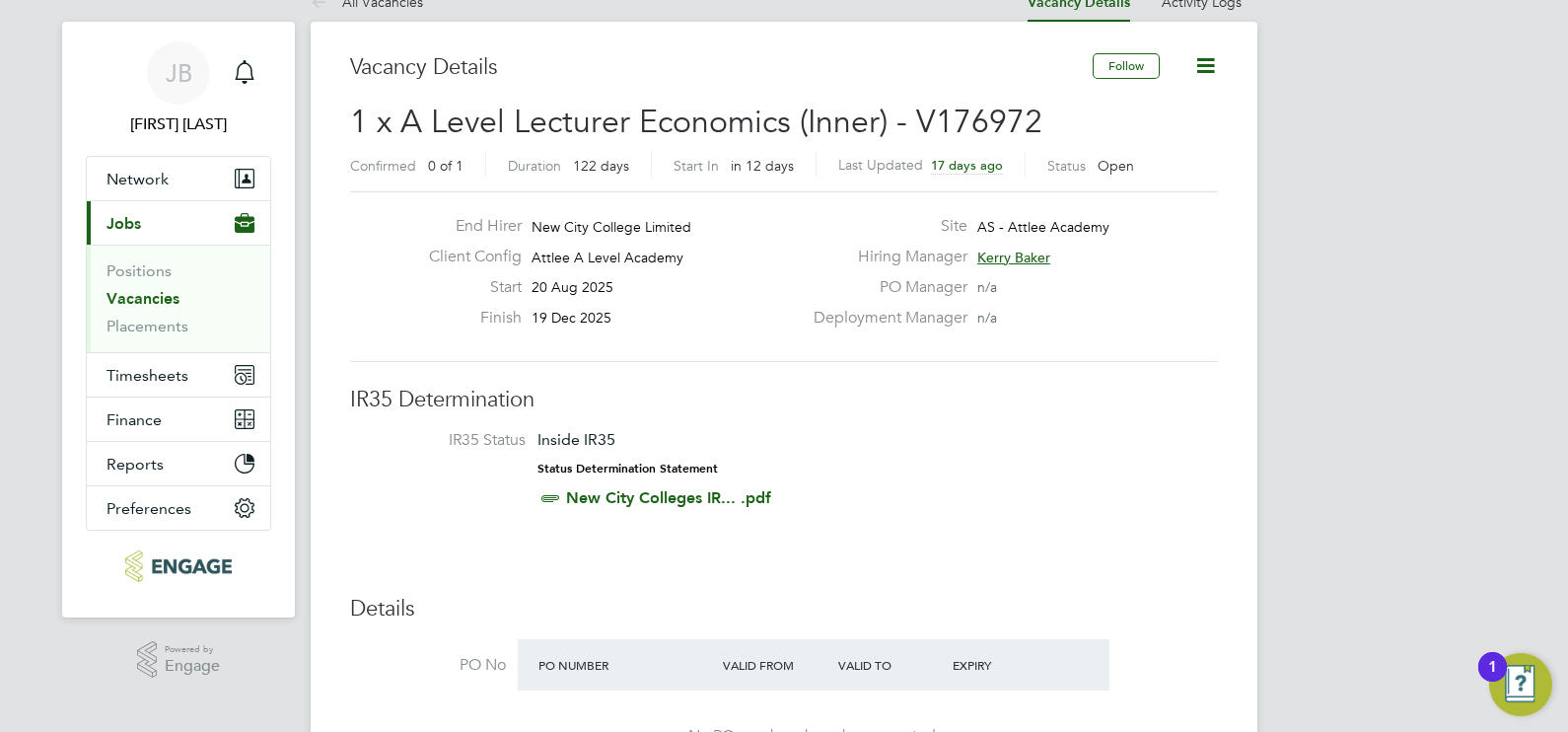 scroll, scrollTop: 35, scrollLeft: 0, axis: vertical 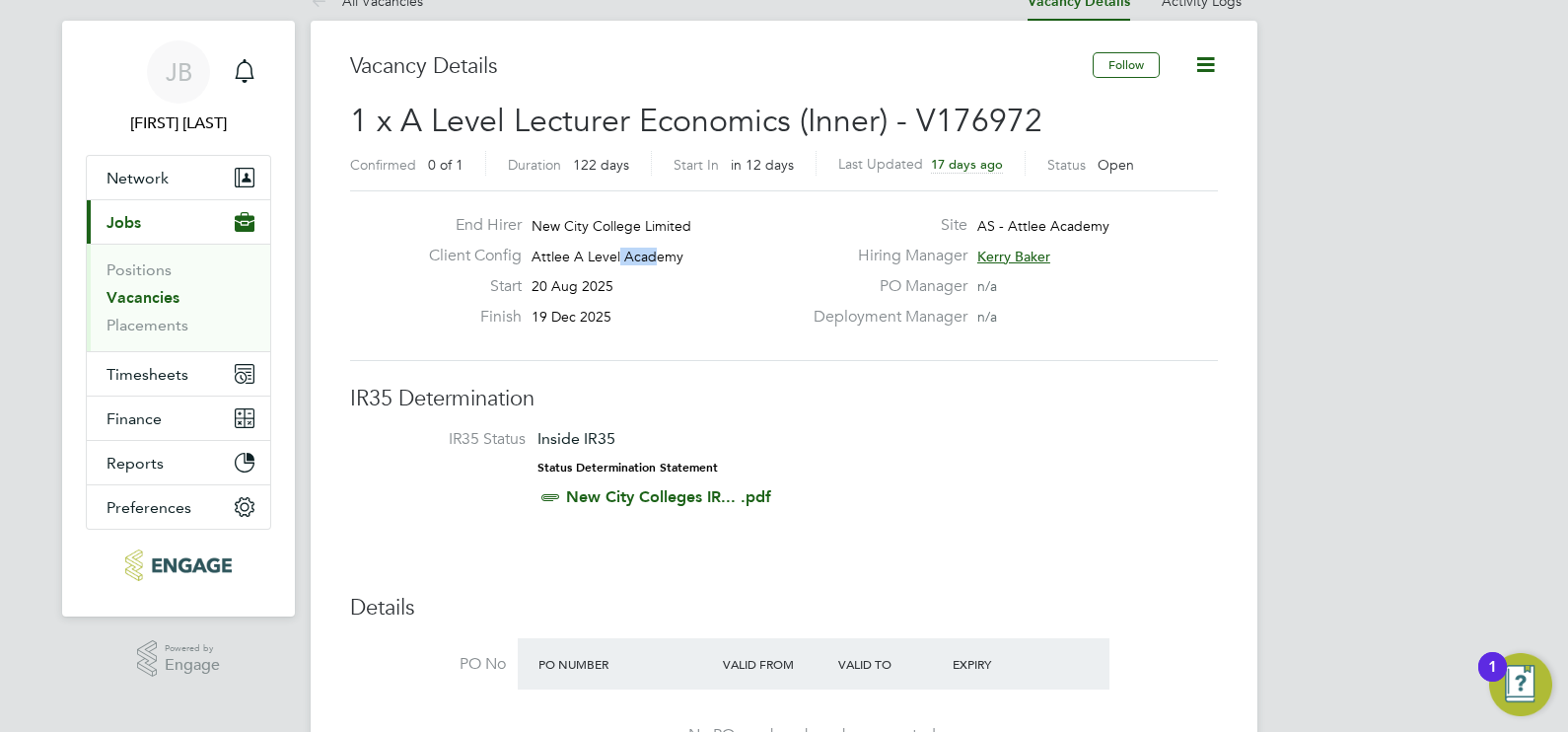 drag, startPoint x: 651, startPoint y: 256, endPoint x: 613, endPoint y: 256, distance: 38 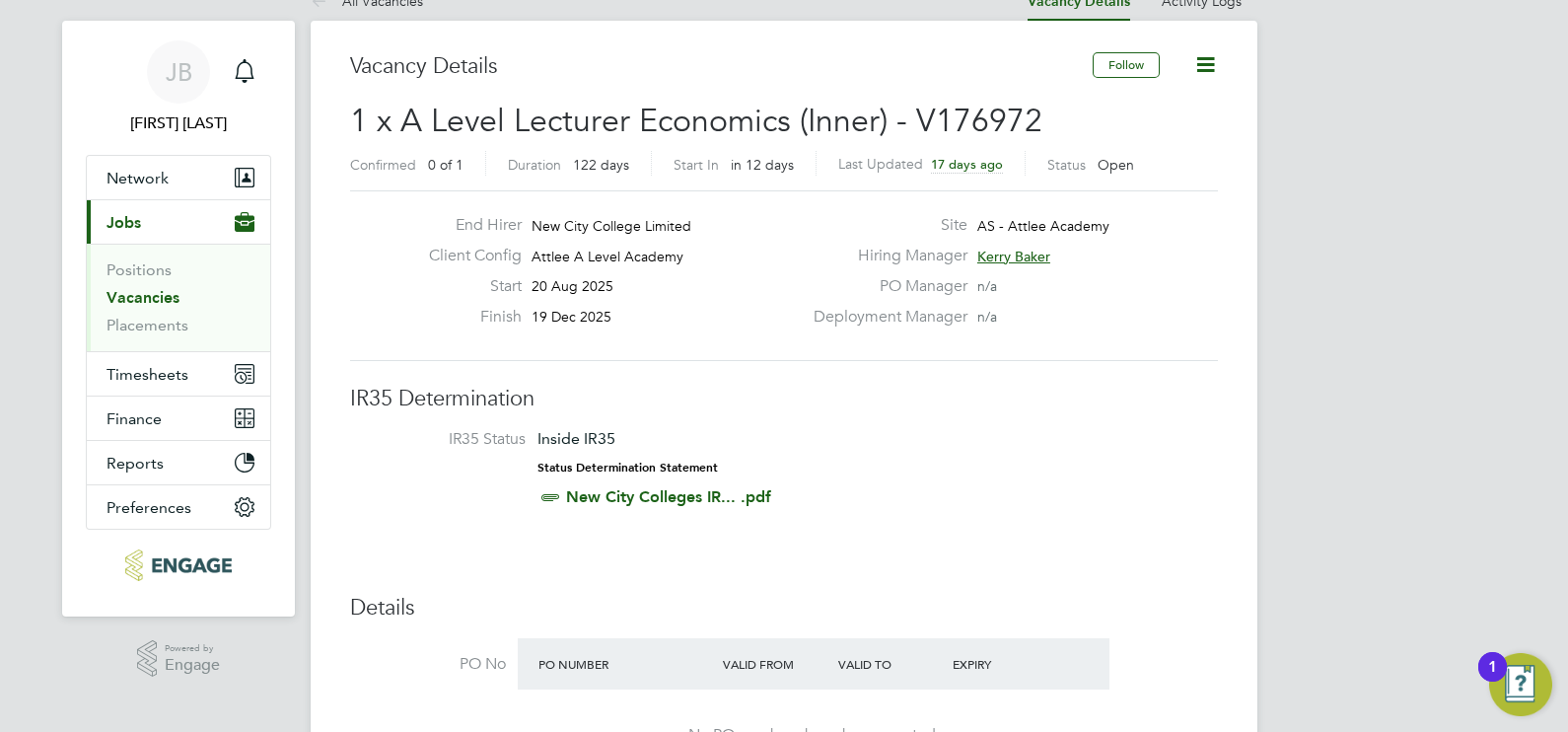 drag, startPoint x: 613, startPoint y: 256, endPoint x: 647, endPoint y: 390, distance: 138.24616 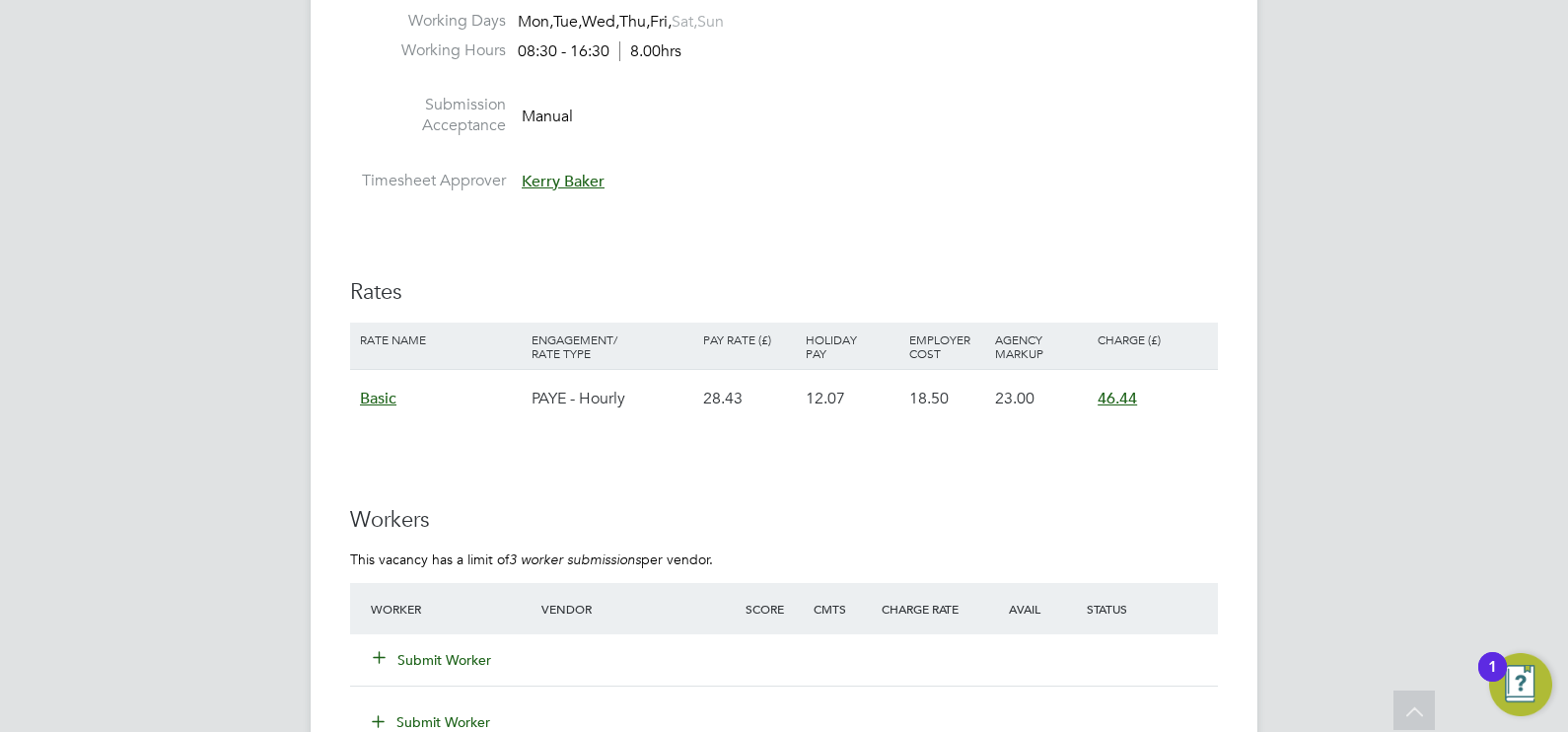scroll, scrollTop: 3057, scrollLeft: 0, axis: vertical 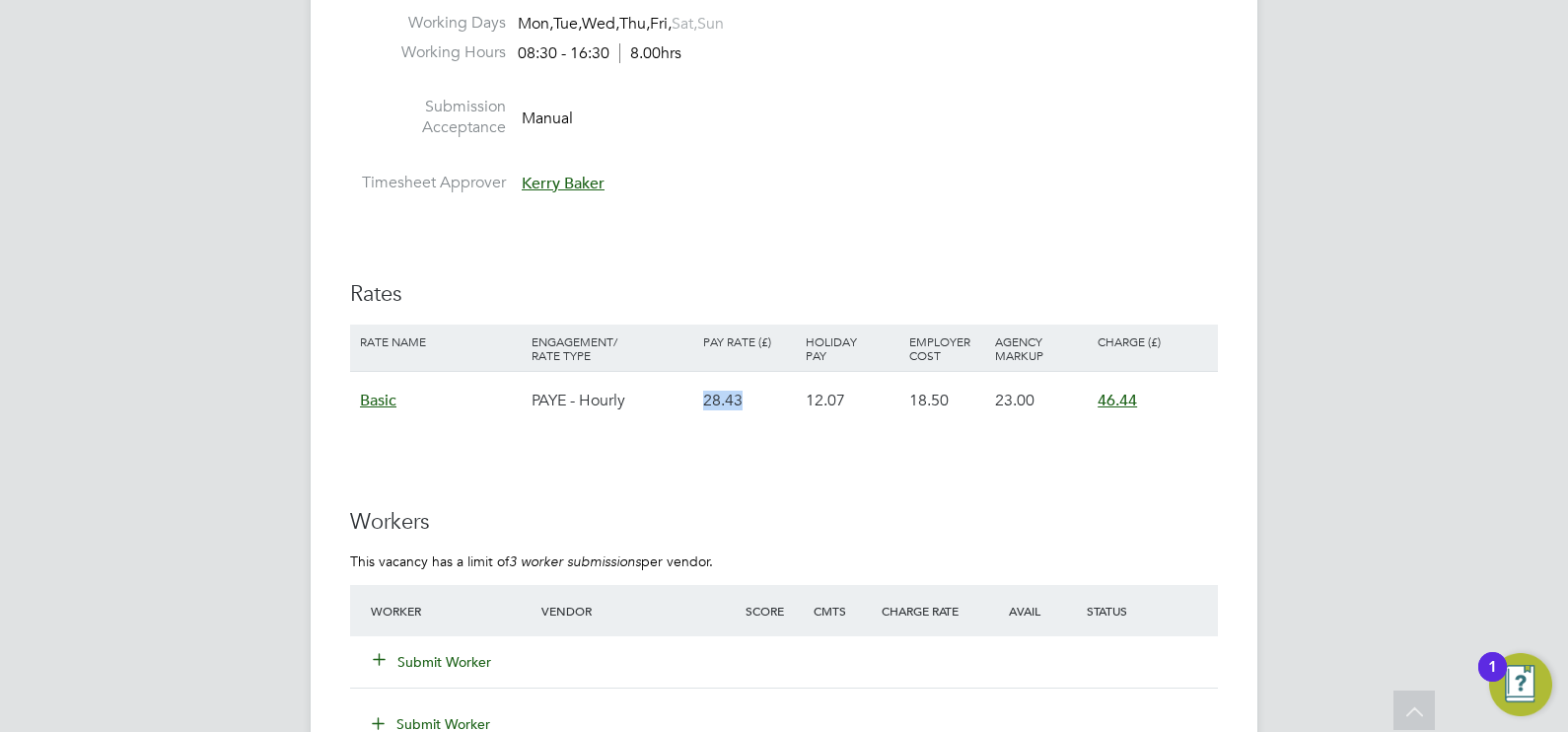 drag, startPoint x: 701, startPoint y: 401, endPoint x: 753, endPoint y: 401, distance: 52 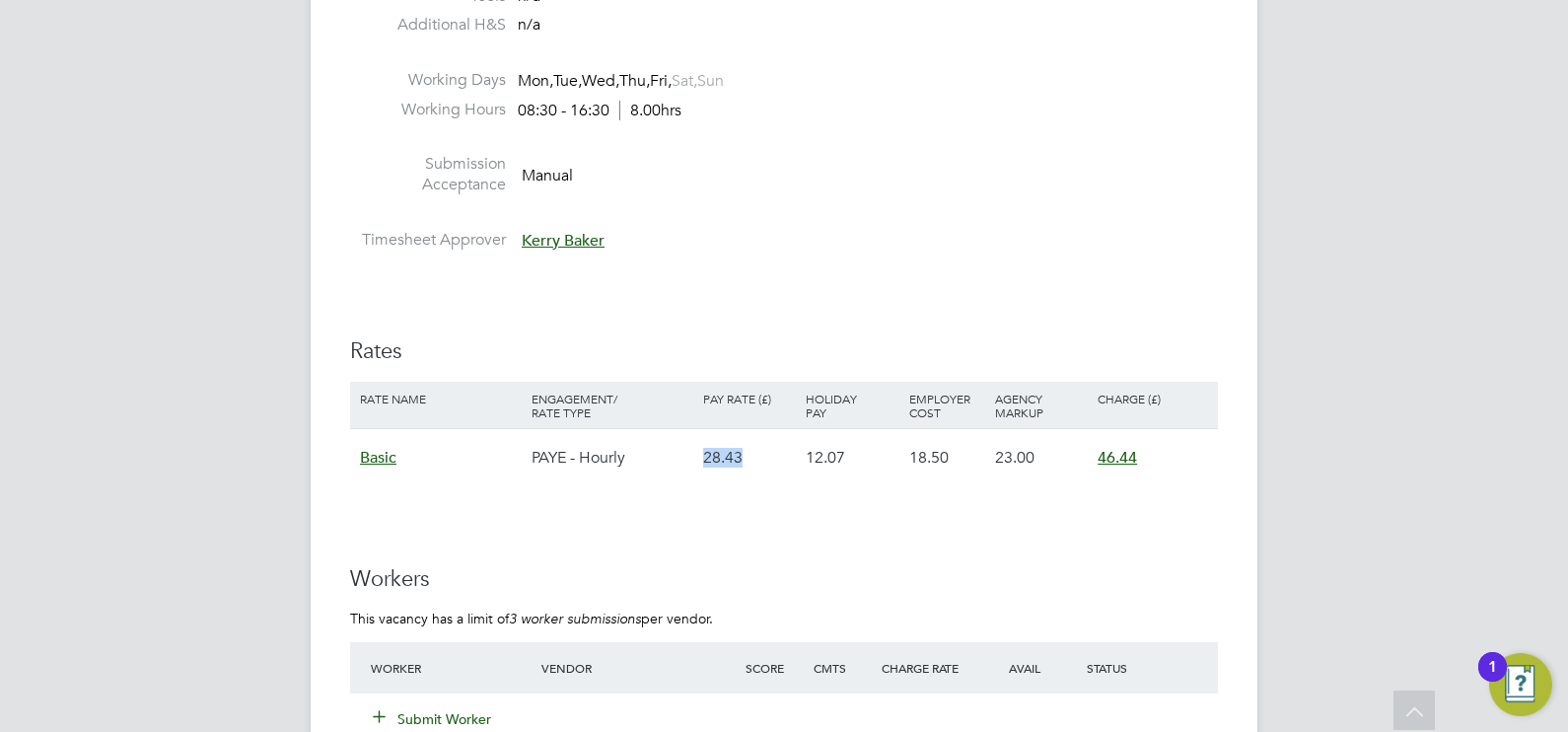 scroll, scrollTop: 2713, scrollLeft: 0, axis: vertical 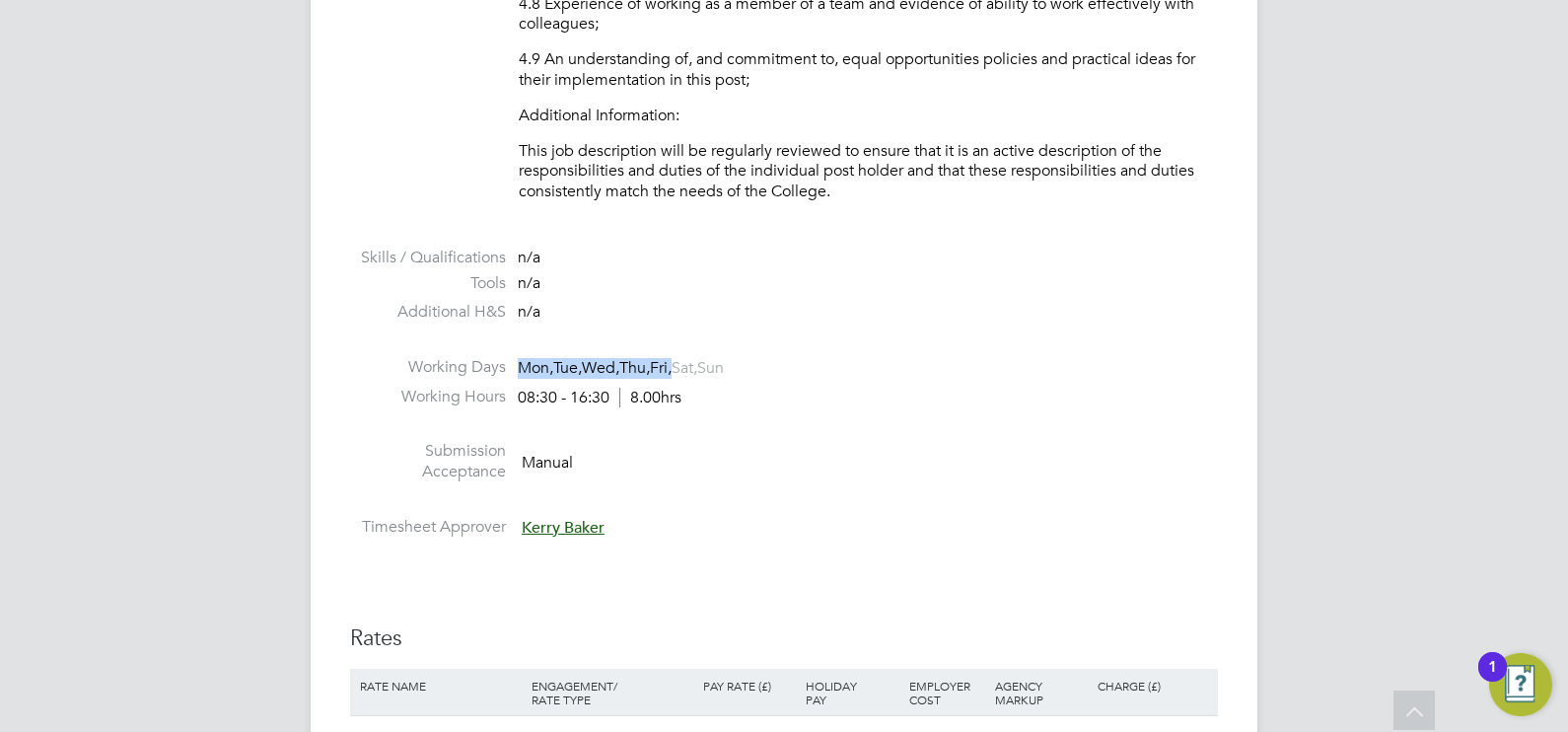drag, startPoint x: 513, startPoint y: 365, endPoint x: 697, endPoint y: 355, distance: 184.27154 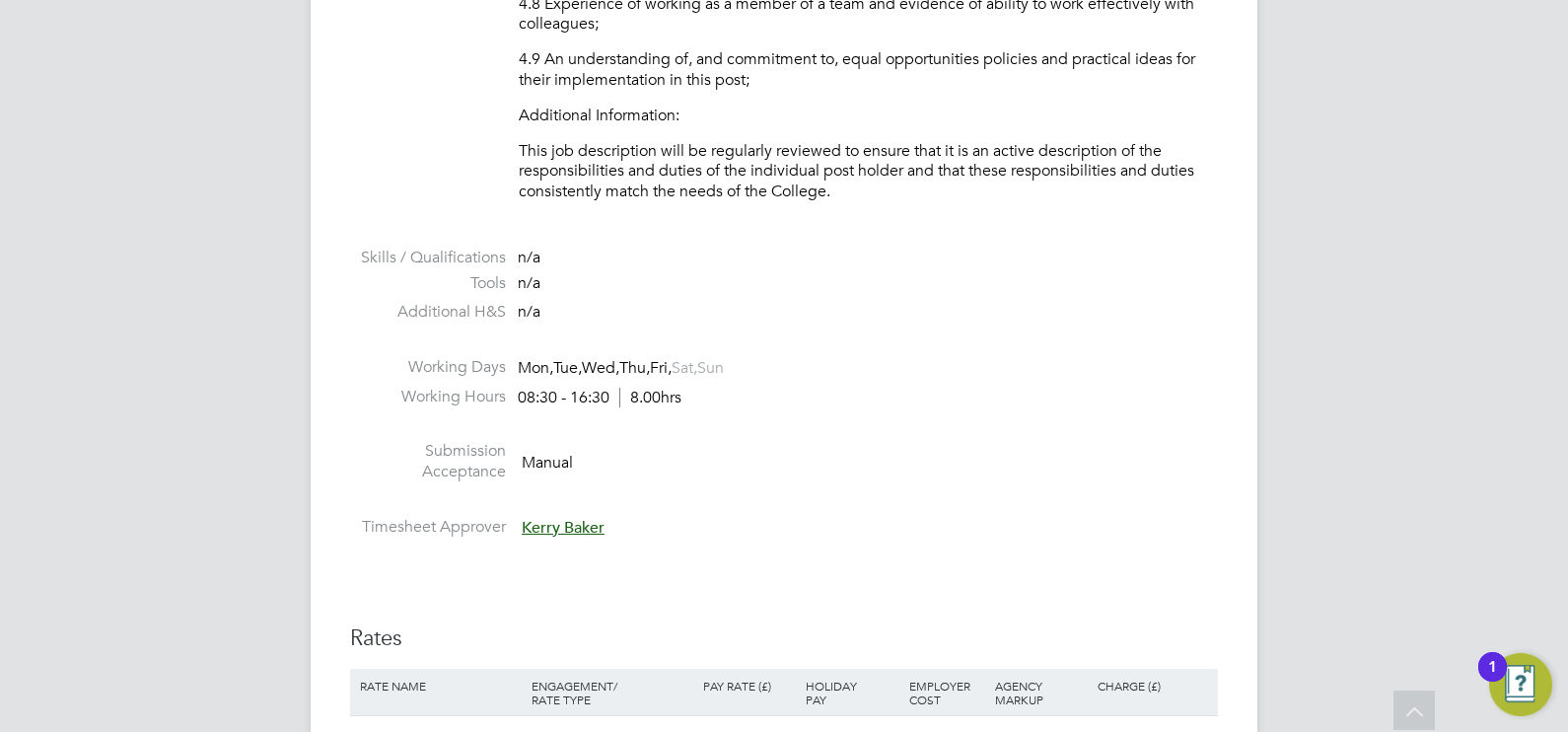 drag, startPoint x: 697, startPoint y: 355, endPoint x: 793, endPoint y: 498, distance: 172.2353 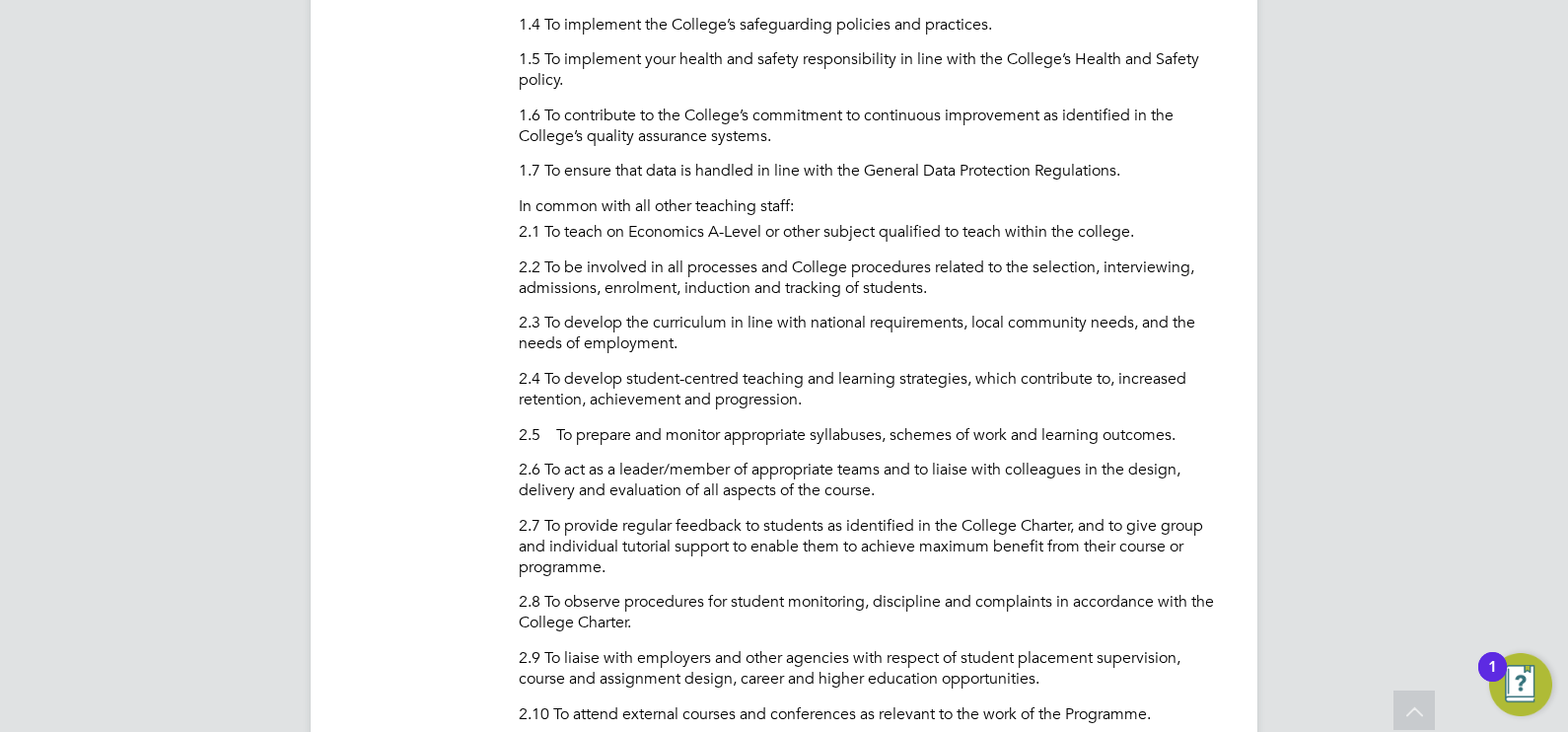 click on "2.7 To provide regular feedback to students as identified in the College Charter, and to give group and individual tutorial support to enable them to achieve maximum benefit from their course or programme." 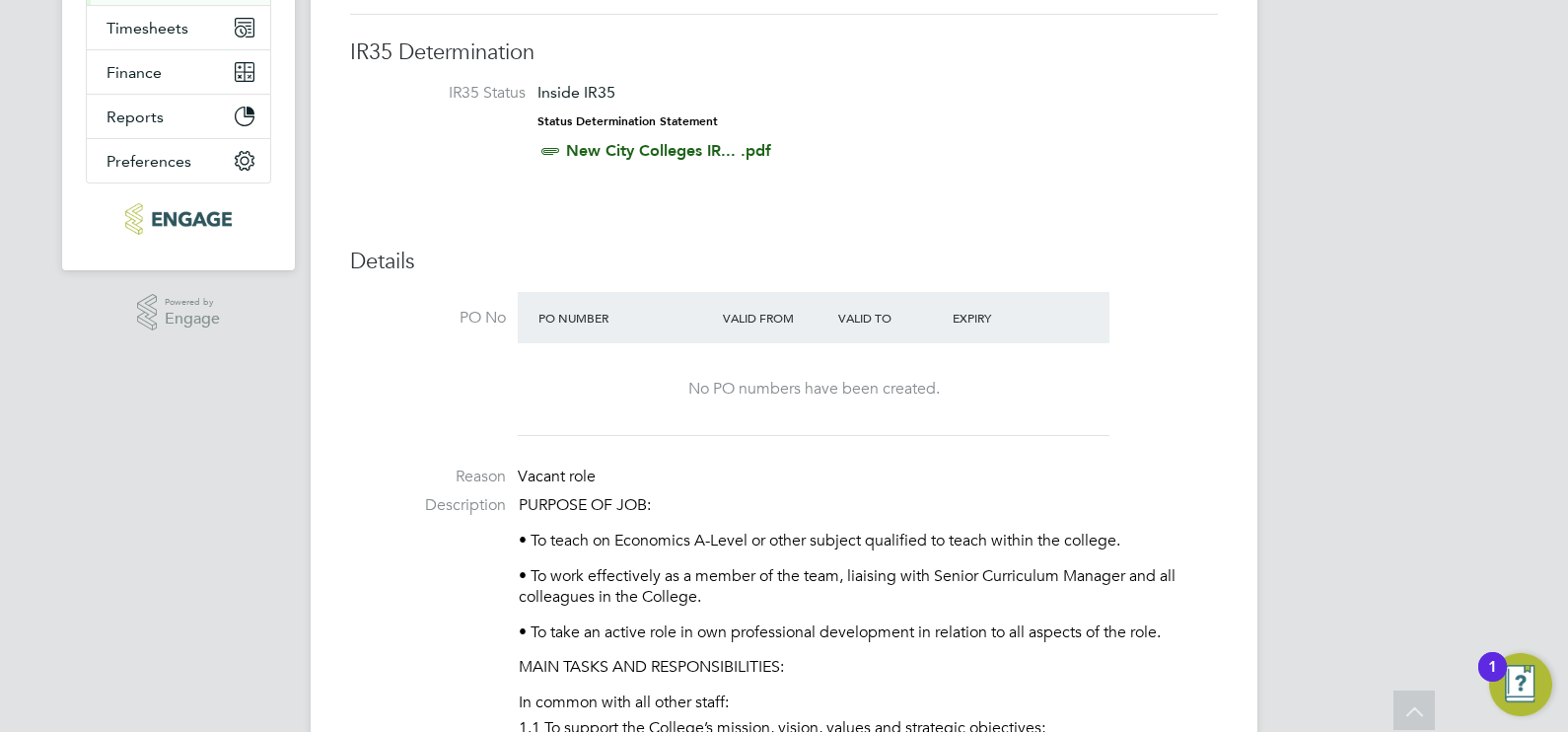 scroll, scrollTop: 0, scrollLeft: 0, axis: both 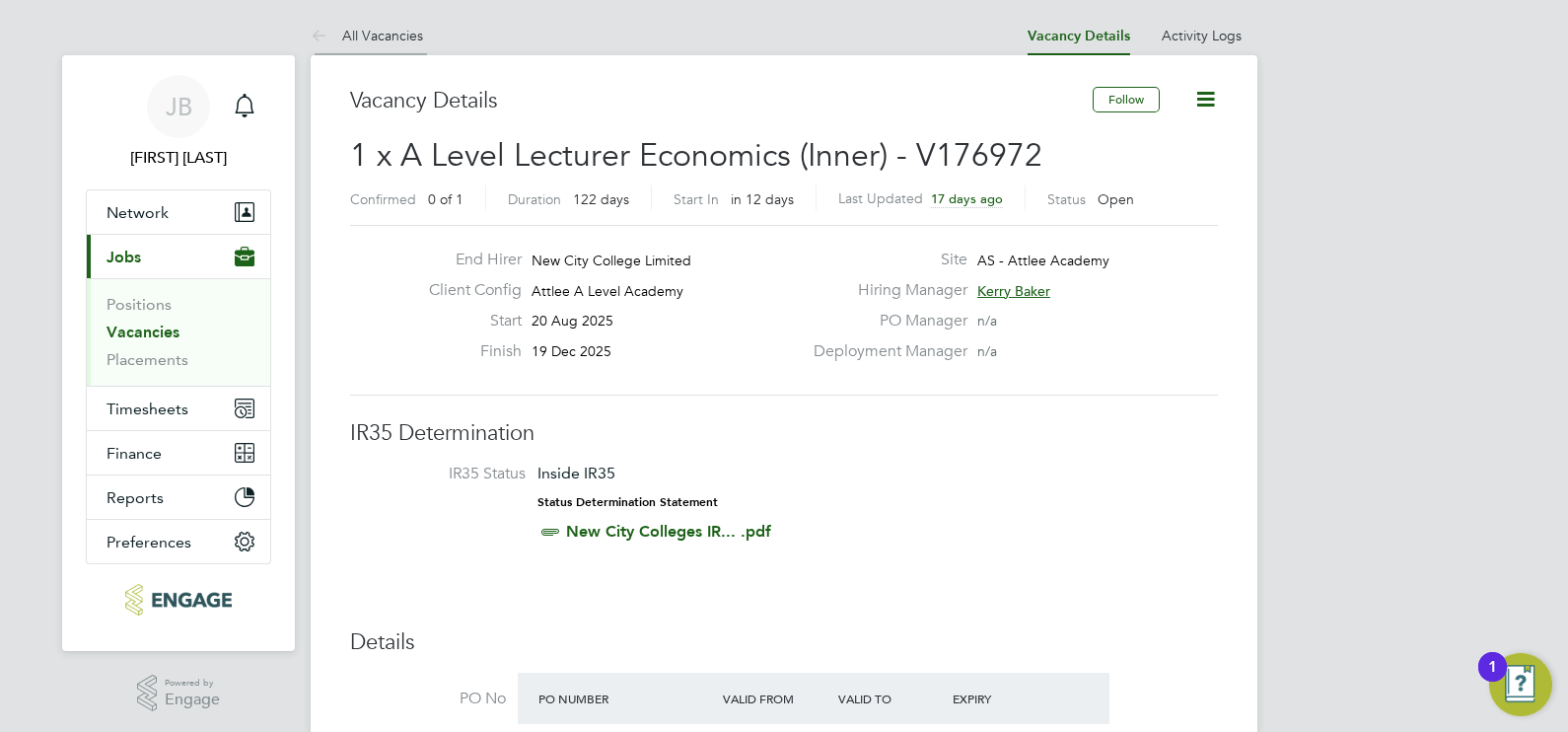 click at bounding box center (322, 37) 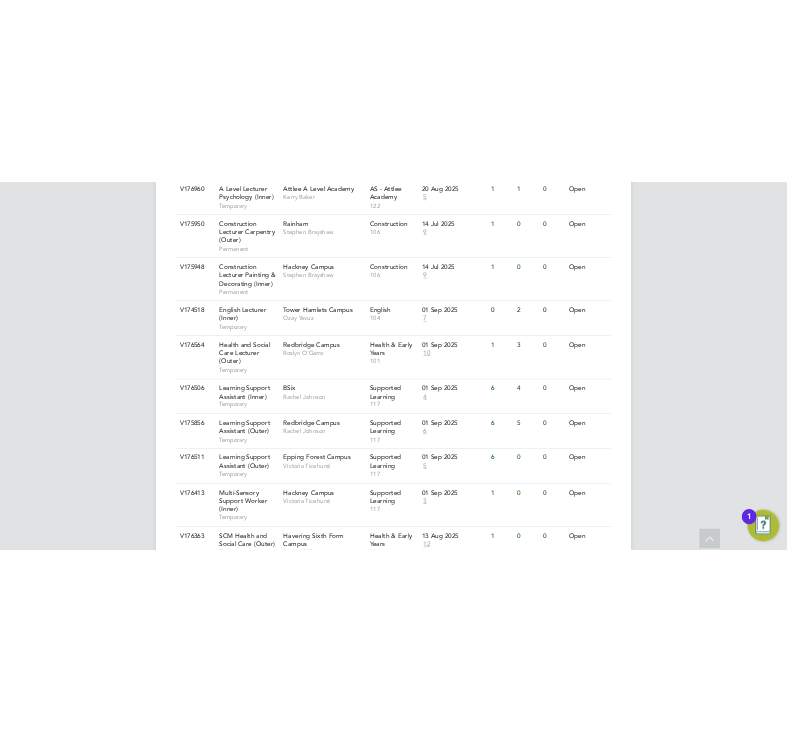 scroll, scrollTop: 745, scrollLeft: 0, axis: vertical 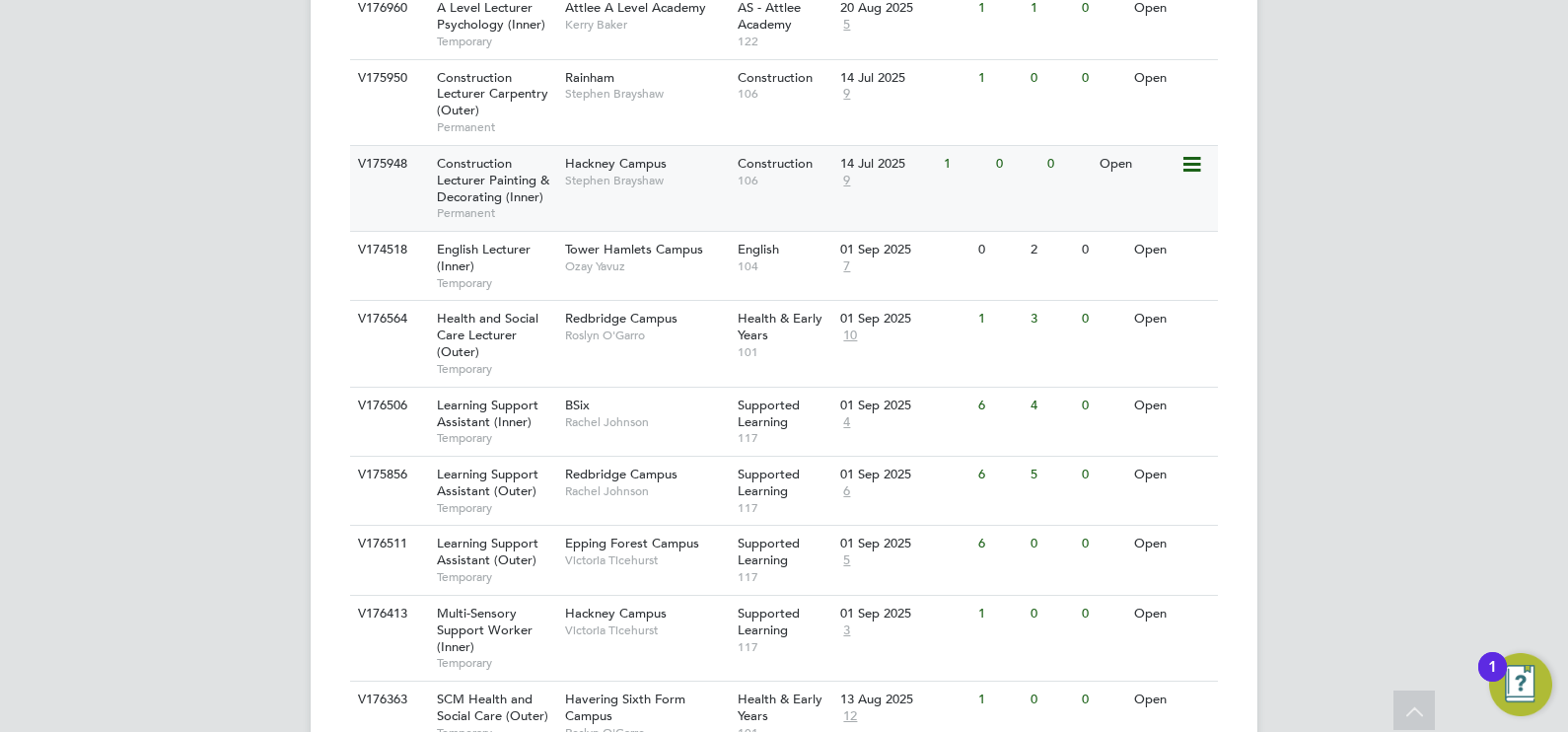 click on "V175948 Construction Lecturer Painting & Decorating (Inner)   Permanent Hackney Campus   Stephen Brayshaw Construction   106 14 Jul 2025 9 1 0 0 Open" 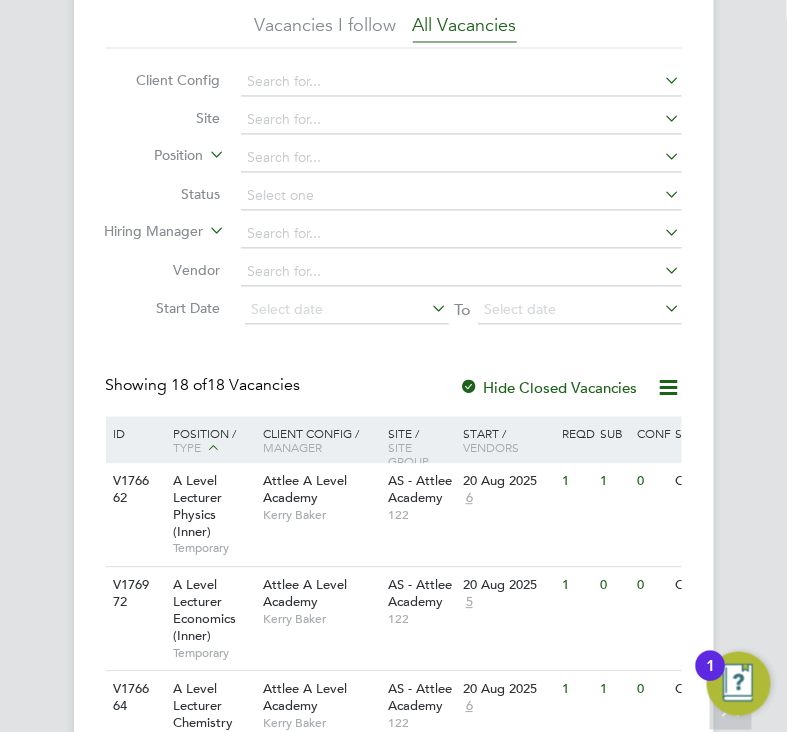 scroll, scrollTop: 0, scrollLeft: 12, axis: horizontal 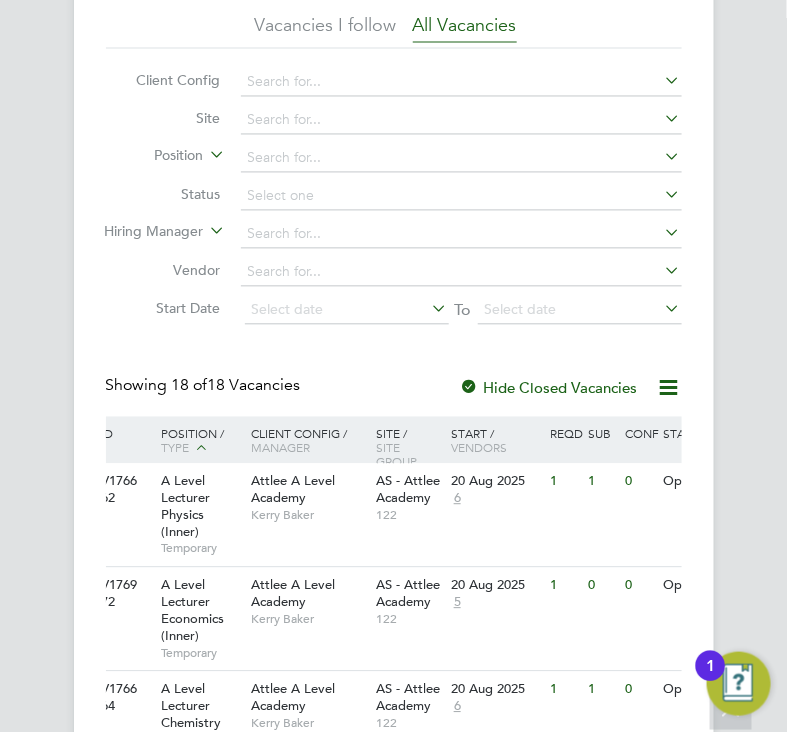 click on "Vacancies New Vacancy Vacancies I follow All Vacancies Client Config     Site     Position     Status   Hiring Manager     Vendor   Start Date
Select date
To
Select date
Showing   18 of  18 Vacancies Hide Closed Vacancies ID  Position / Type   Client Config / Manager Site / Site Group Start / Vendors   Reqd Sub Conf Status V176662 A Level  Lecturer Physics  (Inner)   Temporary Attlee A Level Academy   Kerry Baker AS - Attlee Academy   122 20 Aug 2025 6 1 1 0 Open V176972 A Level Lecturer  Economics  (Inner)   Temporary Attlee A Level Academy   Kerry Baker AS - Attlee Academy   122 20 Aug 2025 5 1 0 0 Open V176664 A Level Lecturer Chemistry  (Inner)   Temporary Attlee A Level Academy   Kerry Baker AS - Attlee Academy   122 20 Aug 2025 6 1 1 0 Open V176960 A Level Lecturer Psychology  (Inner)   Temporary Attlee A Level Academy   Kerry Baker AS - Attlee Academy   122 20 Aug 2025 5 1 1 0 Open V175950 Construction Lecturer Carpentry (Outer)   Permanent Rainham   Stephen Brayshaw   106 9 1" 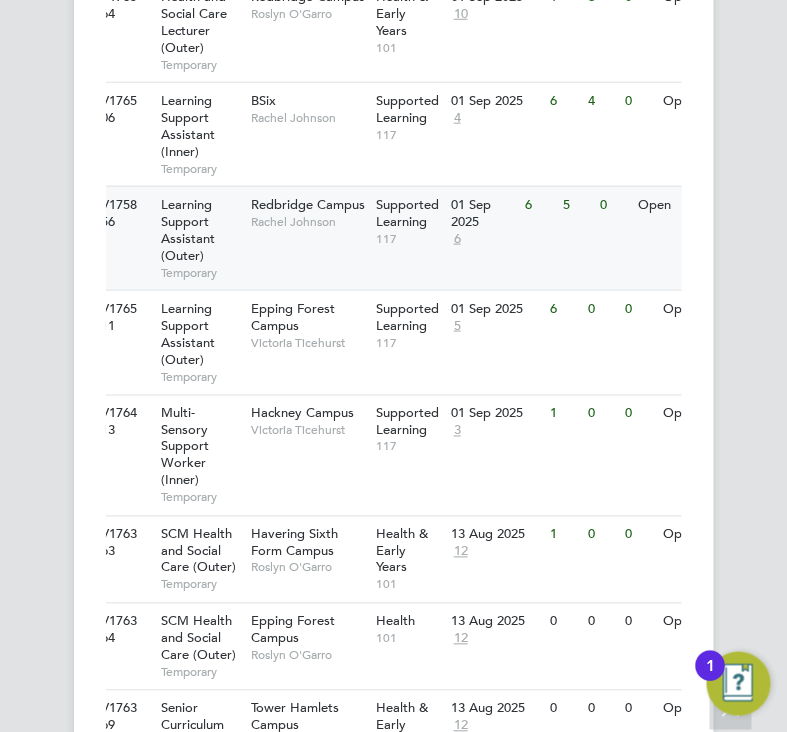scroll, scrollTop: 1992, scrollLeft: 0, axis: vertical 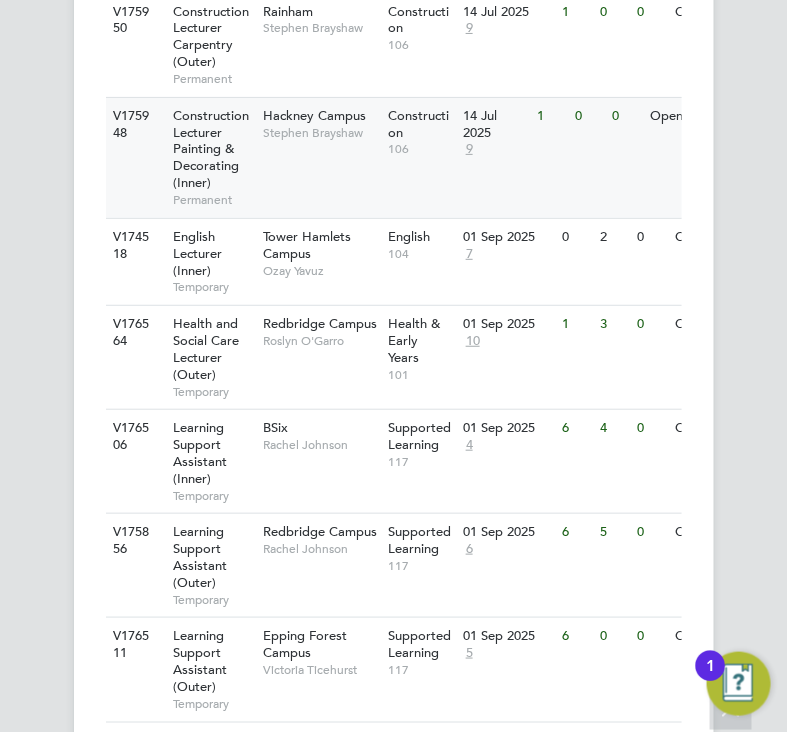 click on "Hackney Campus   Stephen Brayshaw" 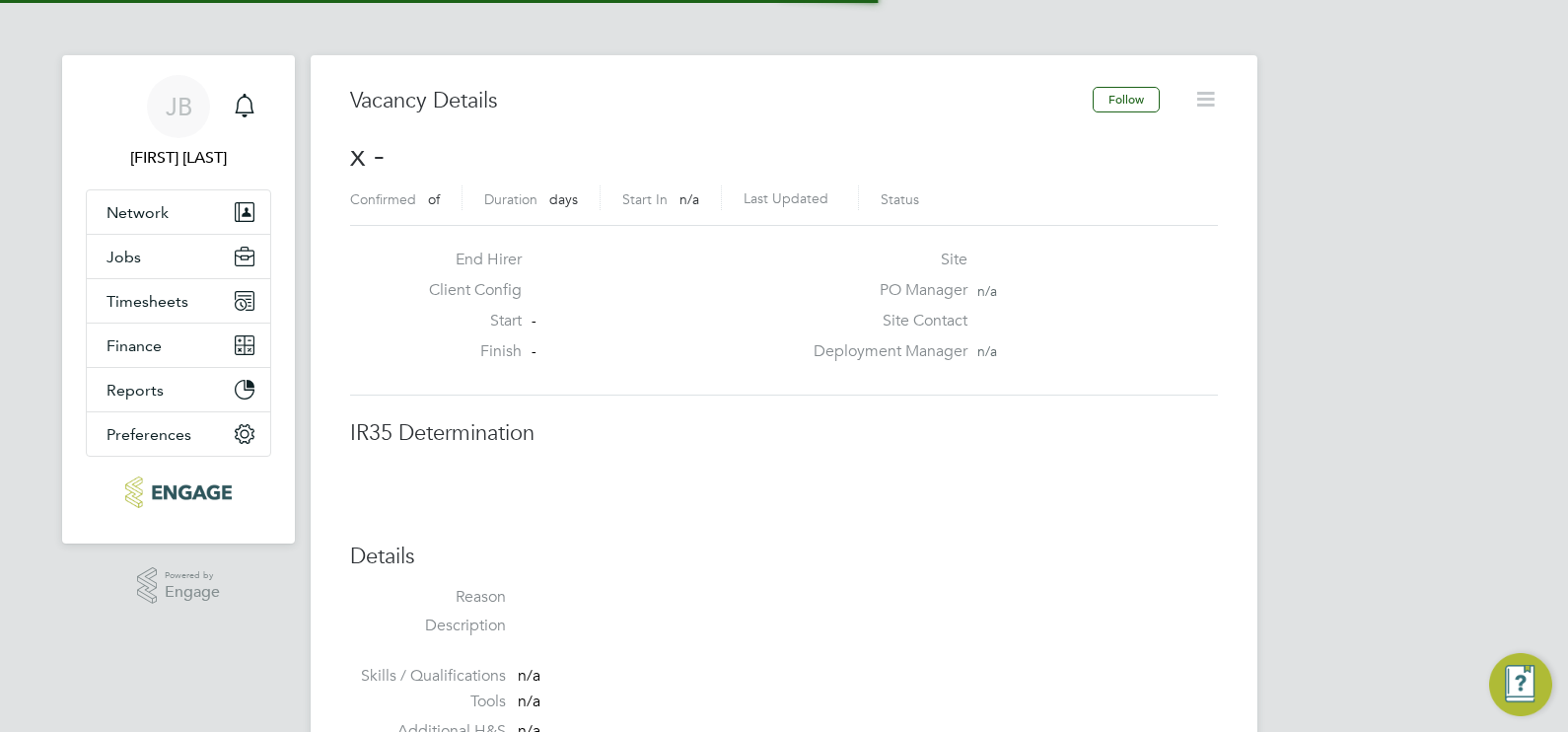 scroll, scrollTop: 0, scrollLeft: 0, axis: both 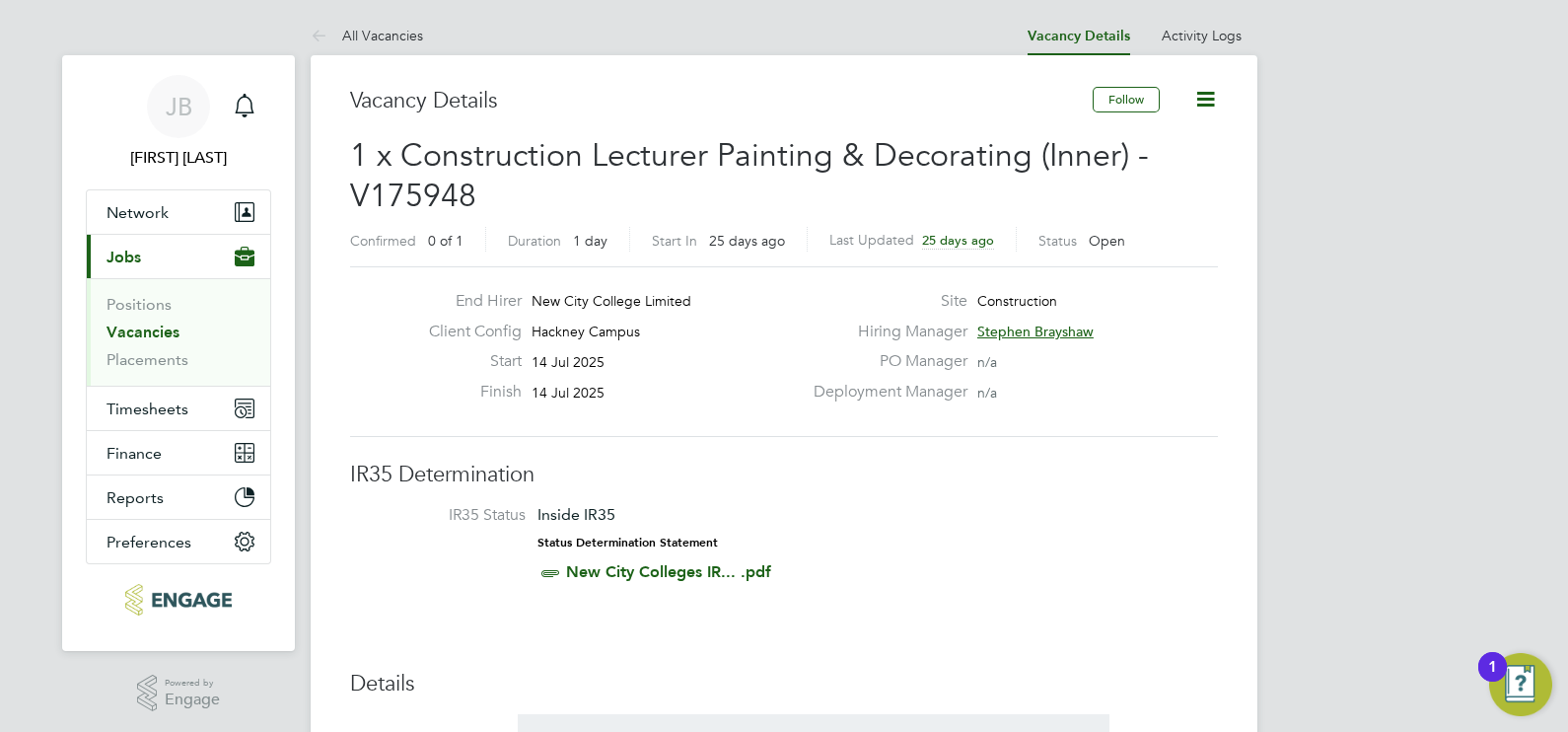 type 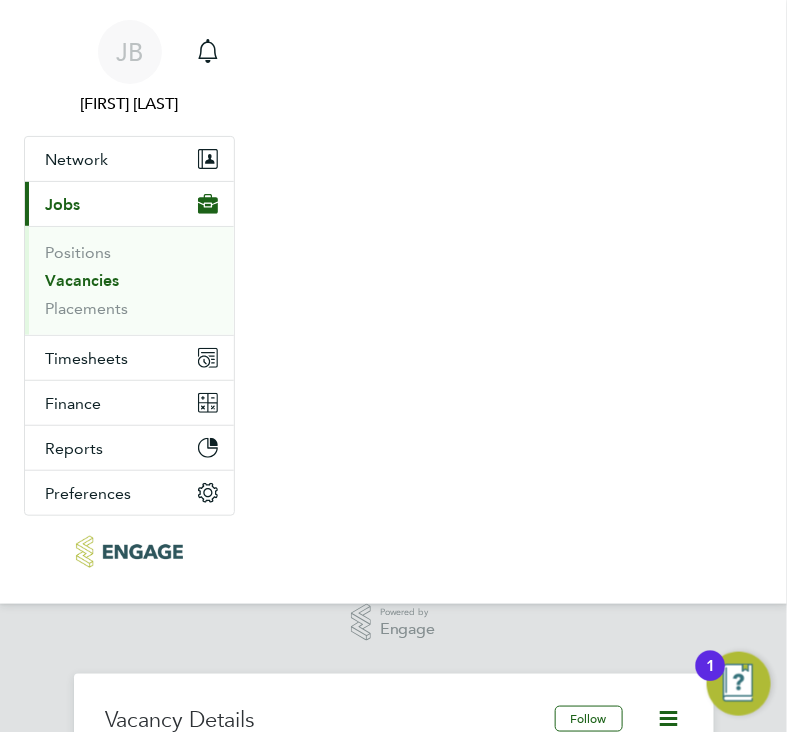 scroll, scrollTop: 31, scrollLeft: 261, axis: both 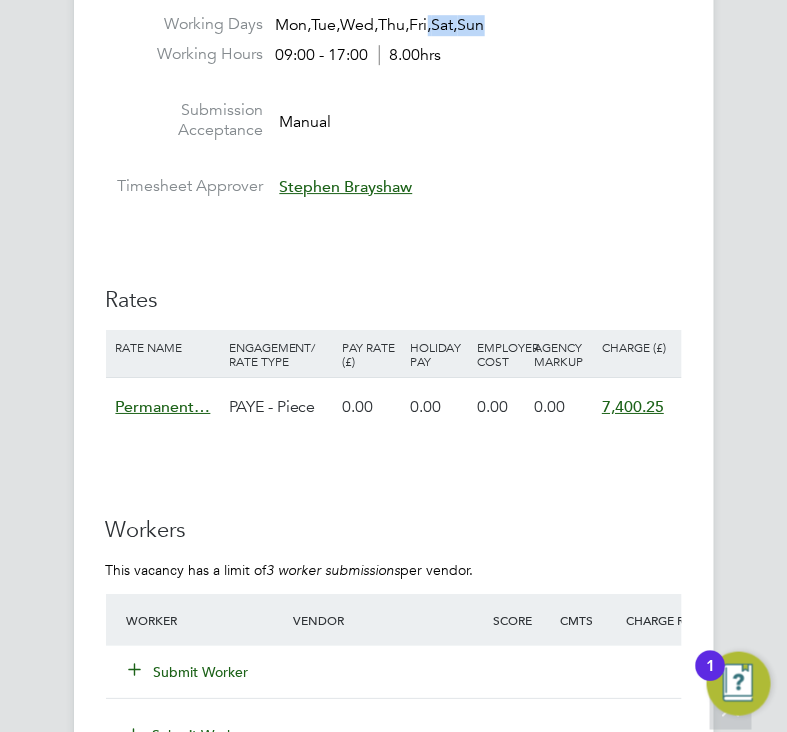 drag, startPoint x: 449, startPoint y: 47, endPoint x: 540, endPoint y: 43, distance: 91.08787 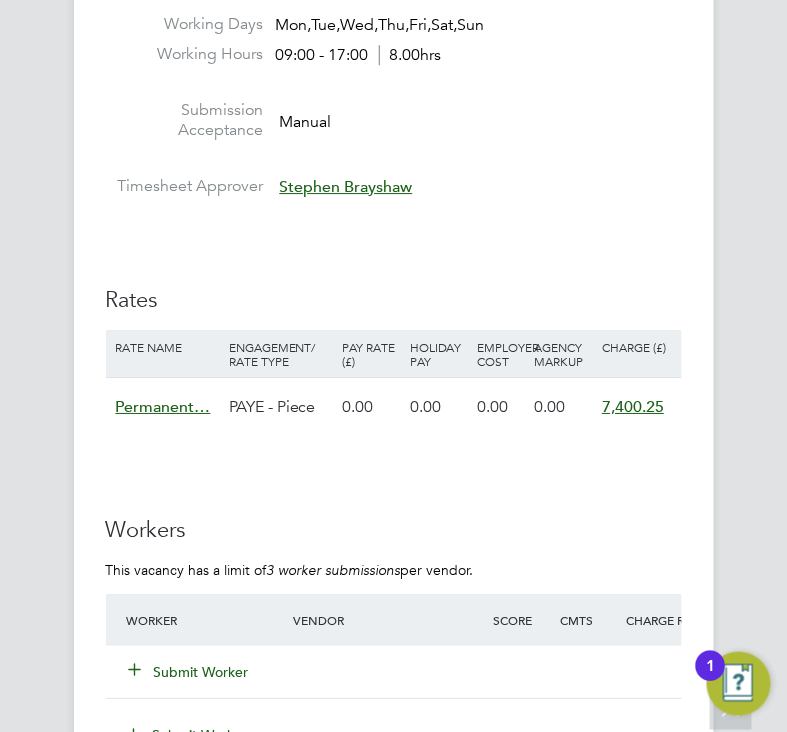 click on "IR35 Determination IR35 Status Inside IR35 Status Determination Statement   New City Colleges IR... .pdf Details PO No PO Number Valid From Valid To Expiry   05944442   01 Jul 2024   27 Jul 2025 PO Expired Reason   Vacant role Description PURPOSE OF JOB:
• To teach and assess learning on a range of courses, which include 14-19 and adult learners. Courses range from entry level to level 3, including college based qualifications and workforce development.
• To work effectively as a member of the team, liaising with Senior Curriculum Manager and all colleagues in the College.
• To take an active role in own professional development in relation to all aspects of the role.
MAIN TASKS AND RESPONSIBILITIES:
In common with all other staff:
1.1 To support the College’s mission, vision, values and strategic objectives;
1.3 To take responsibility for one’s own professional development and participate in relevant internal and external activities;" 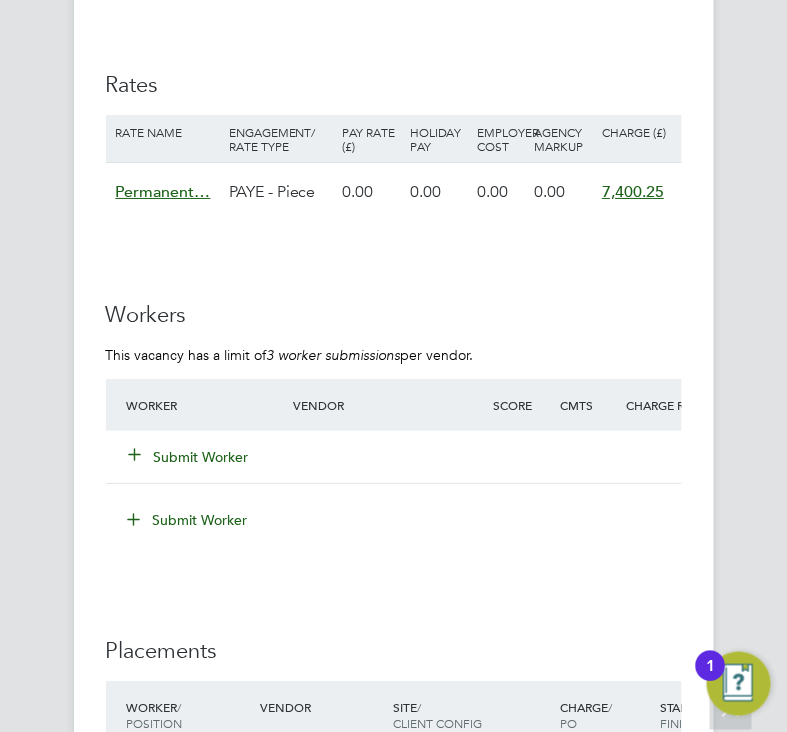 scroll, scrollTop: 4625, scrollLeft: 0, axis: vertical 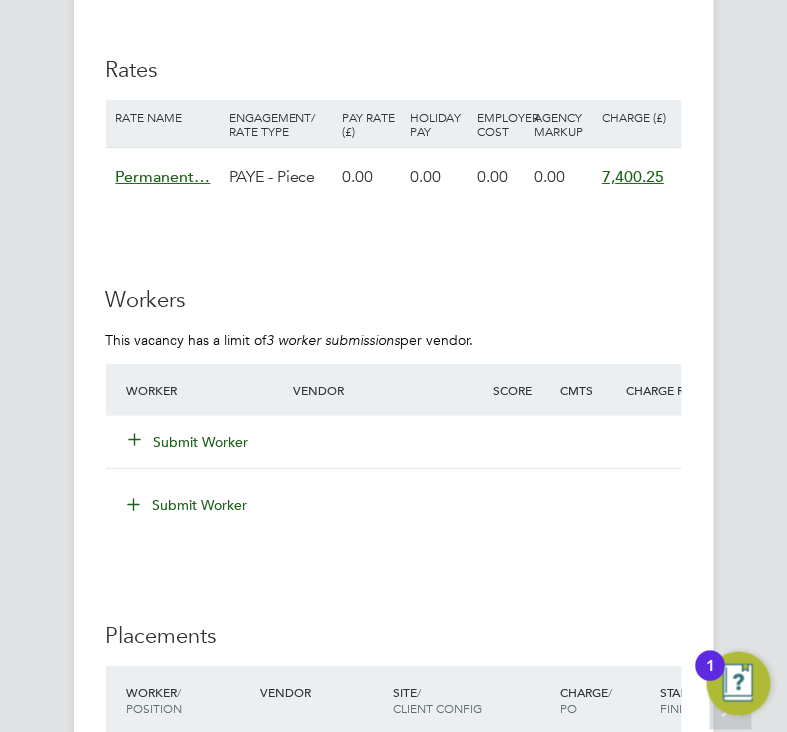 click on "Submit Worker" 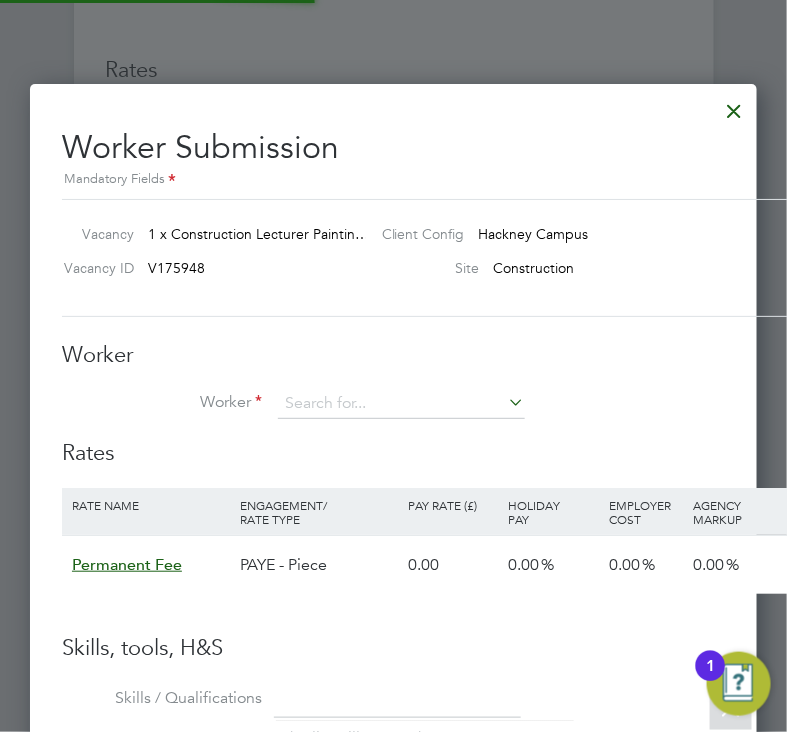 scroll, scrollTop: 10, scrollLeft: 10, axis: both 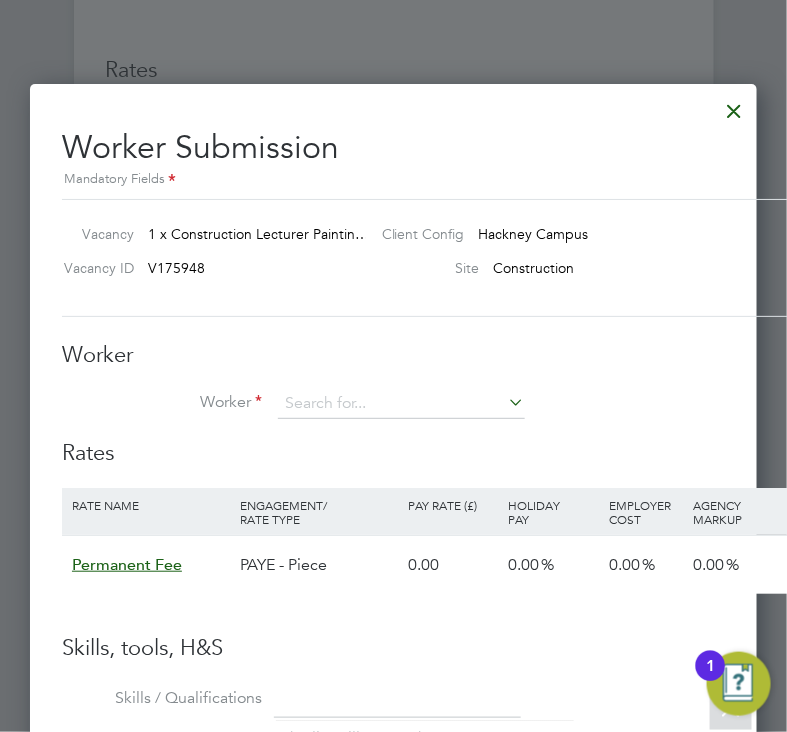 click on "+ Add new" 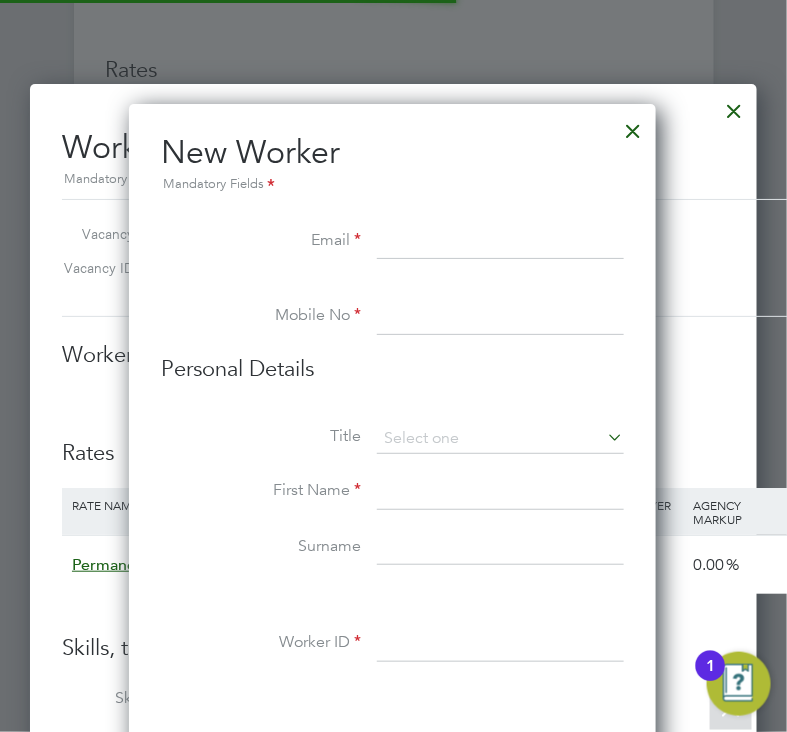 scroll, scrollTop: 10, scrollLeft: 10, axis: both 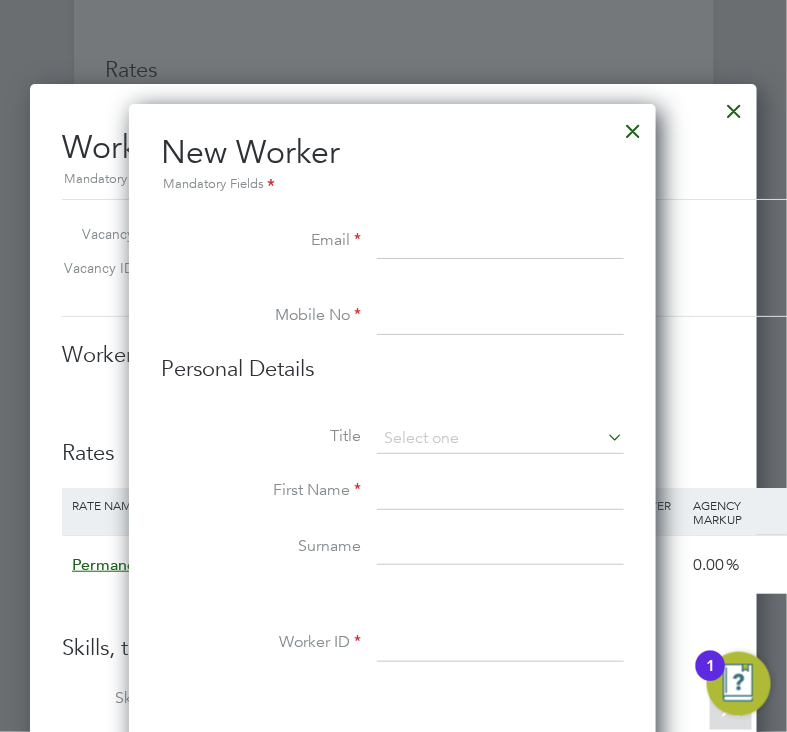 click 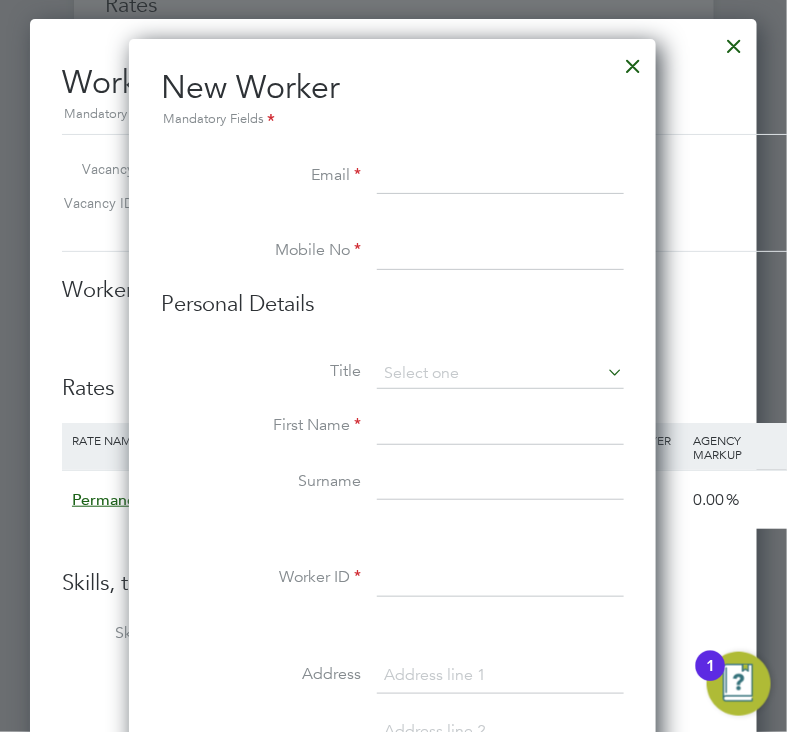 click at bounding box center [633, 61] 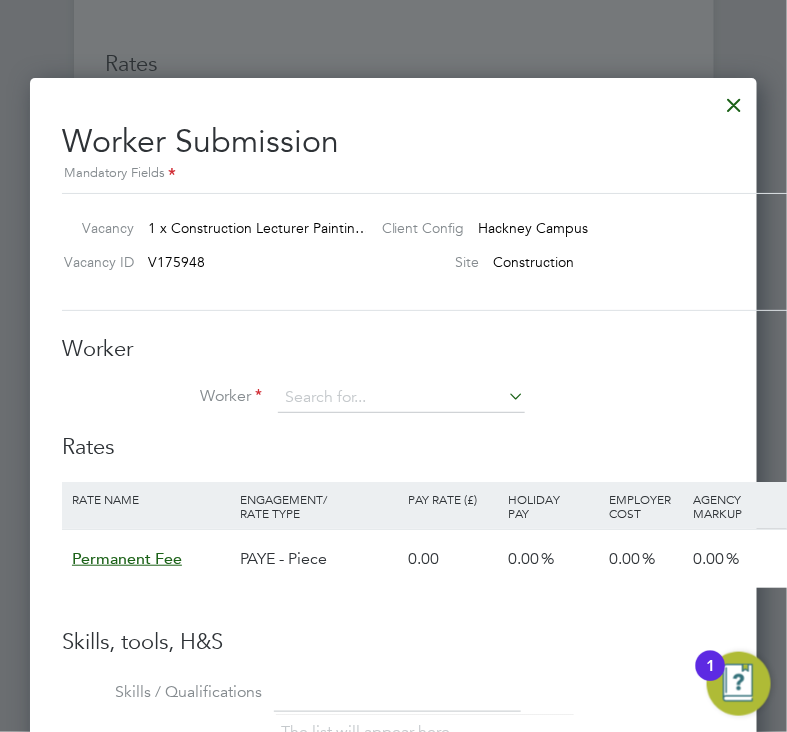 scroll, scrollTop: 4632, scrollLeft: 0, axis: vertical 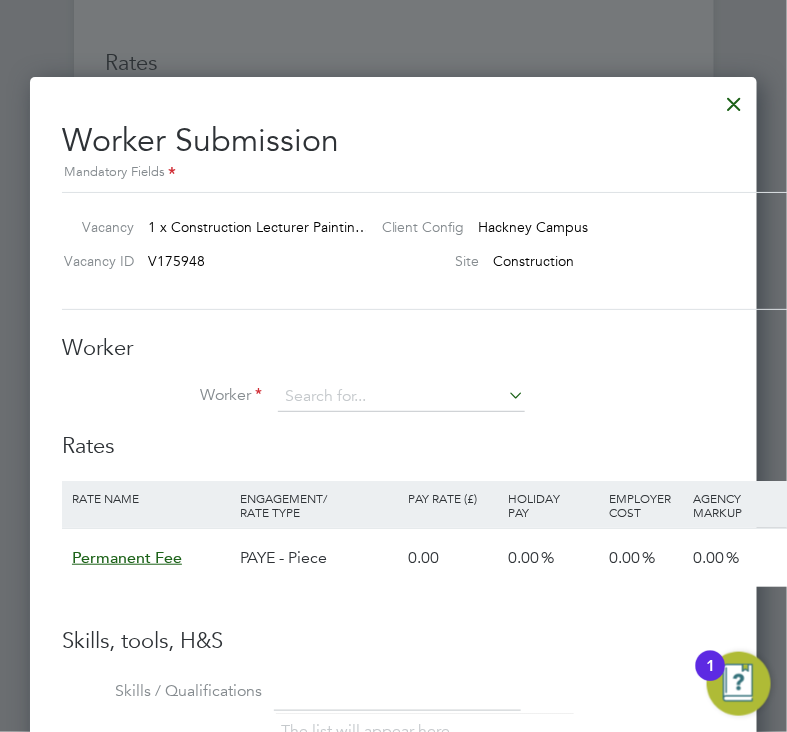 click at bounding box center [734, 99] 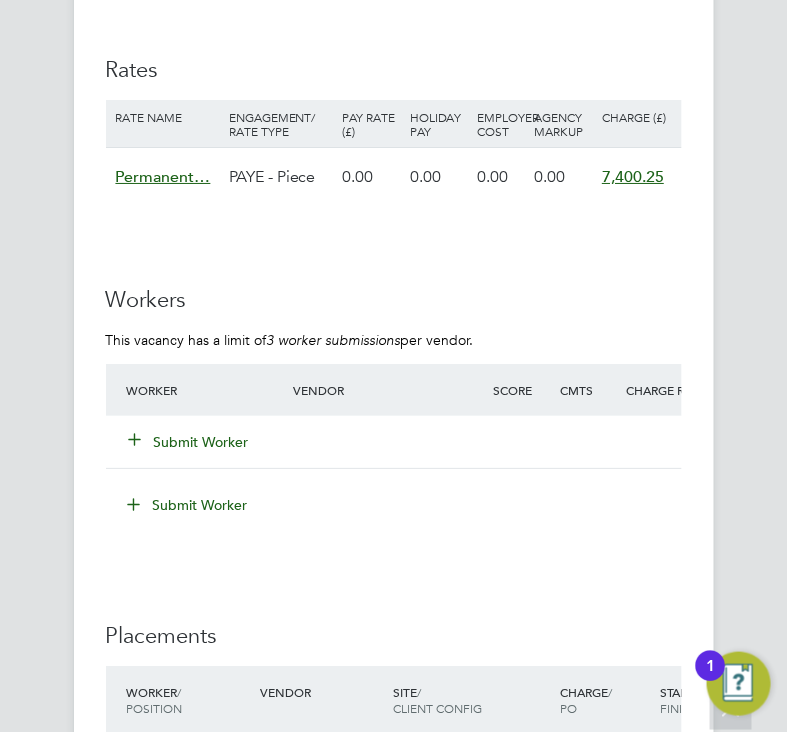 scroll, scrollTop: 4320, scrollLeft: 0, axis: vertical 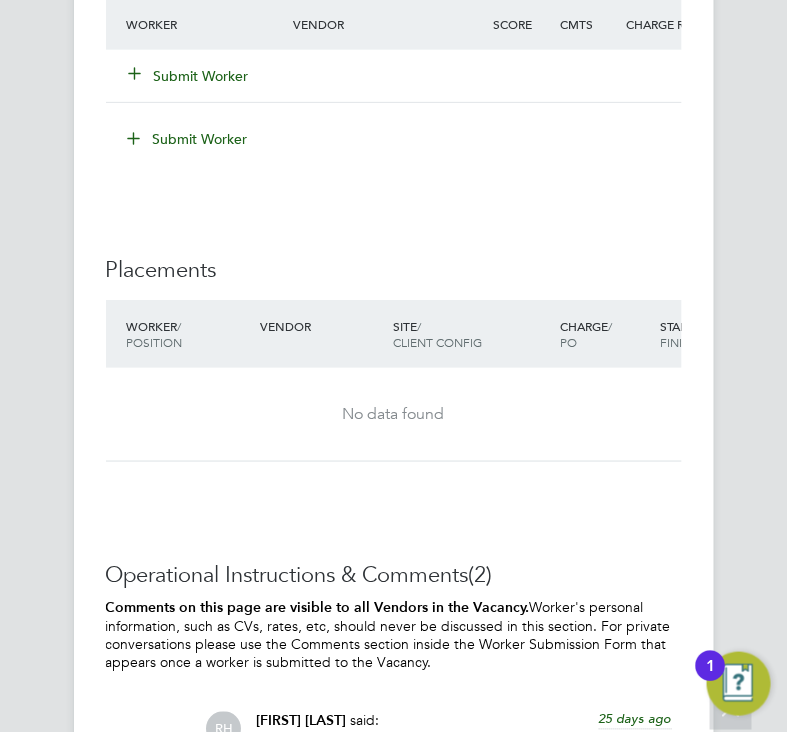 click on "Submit Worker" 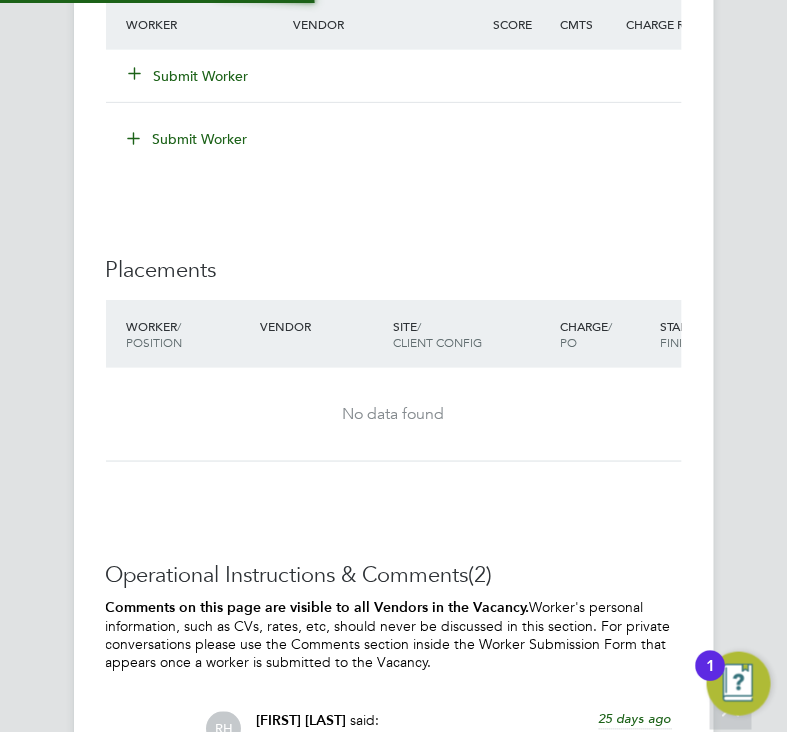 scroll, scrollTop: 10, scrollLeft: 10, axis: both 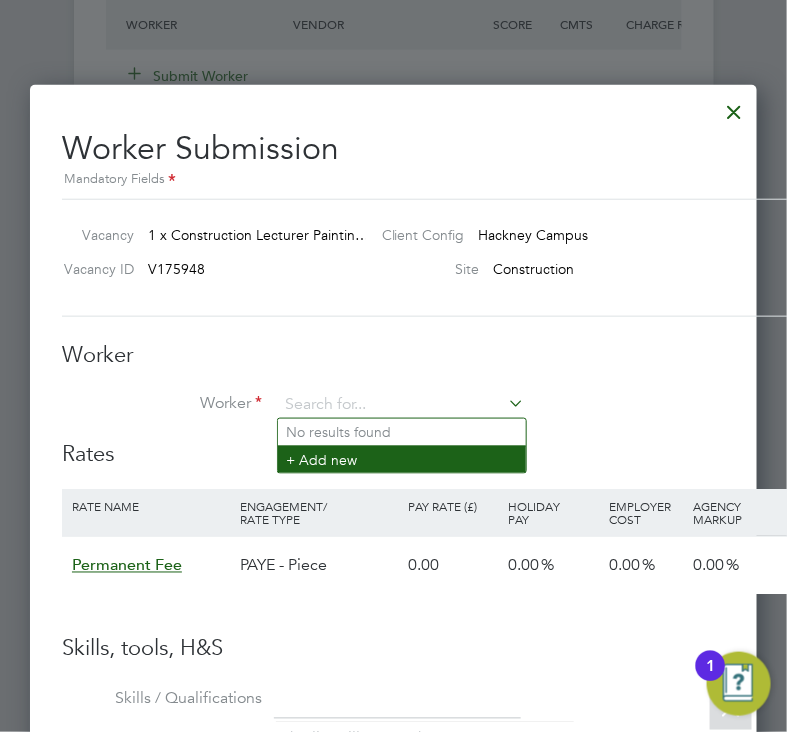 click on "+ Add new" 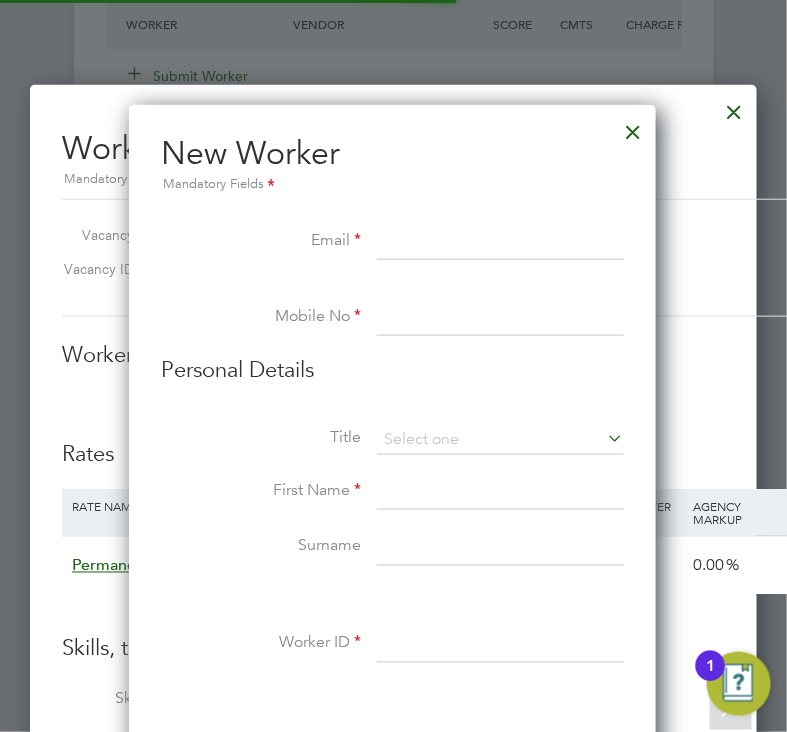scroll, scrollTop: 10, scrollLeft: 10, axis: both 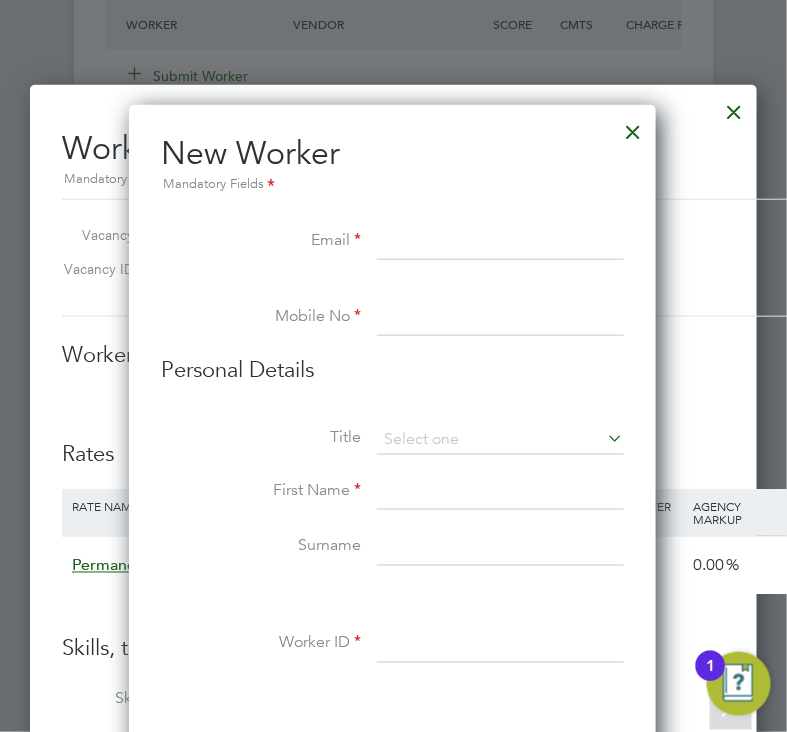 click at bounding box center [500, 242] 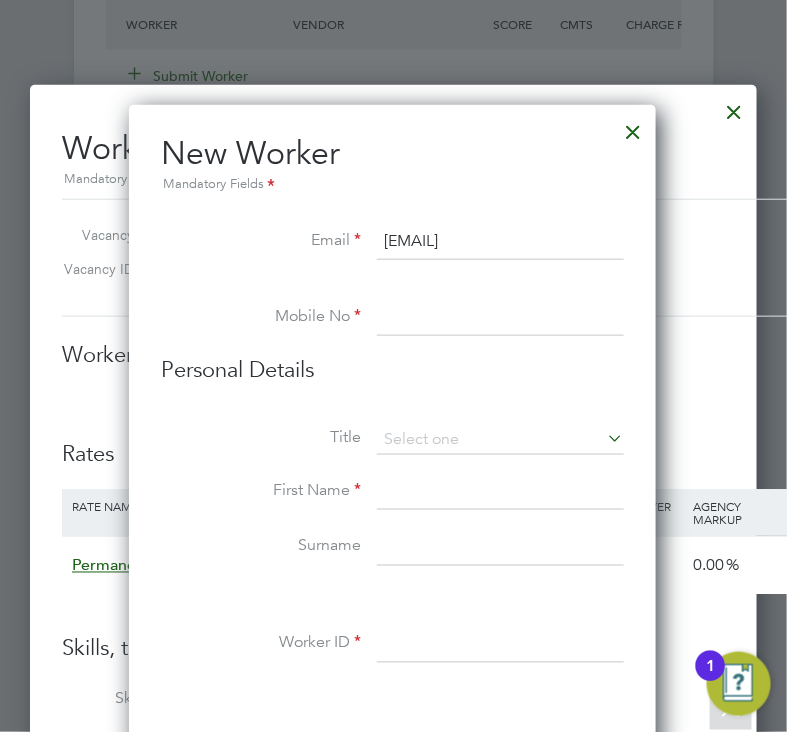 type on "r.john.bush@gmail.com" 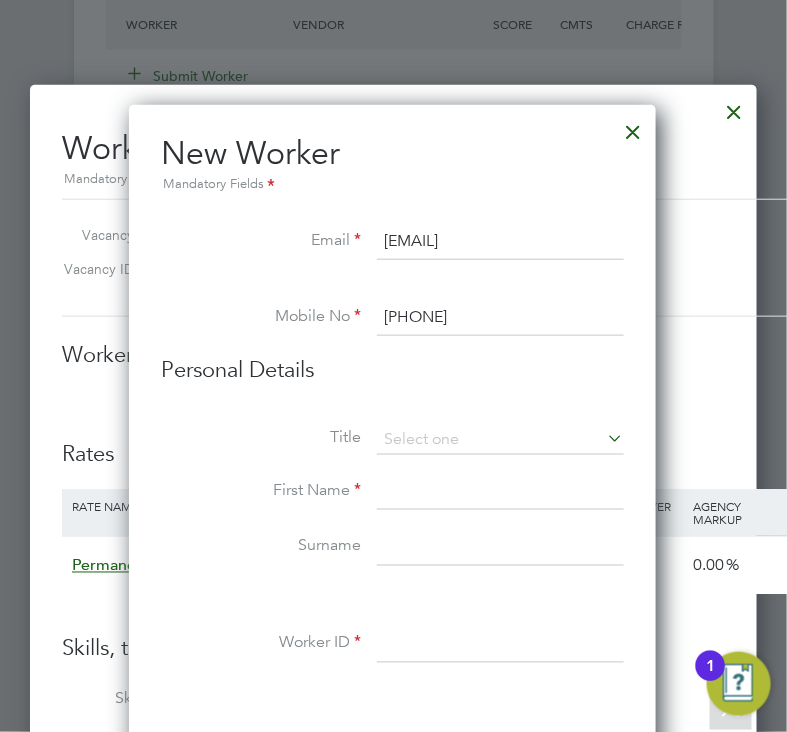 type on "07858866533" 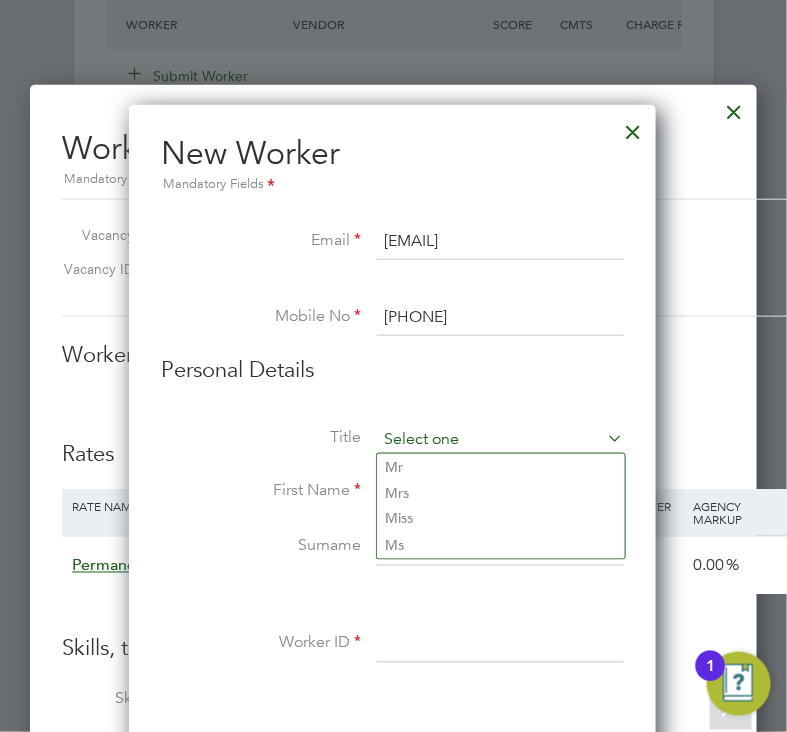 click at bounding box center (500, 440) 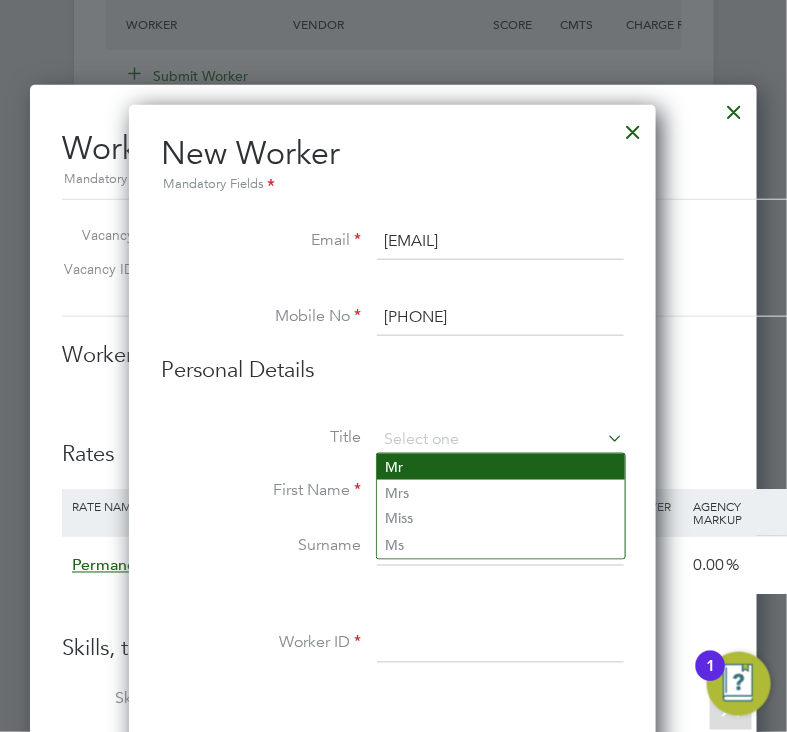 click on "Mr" 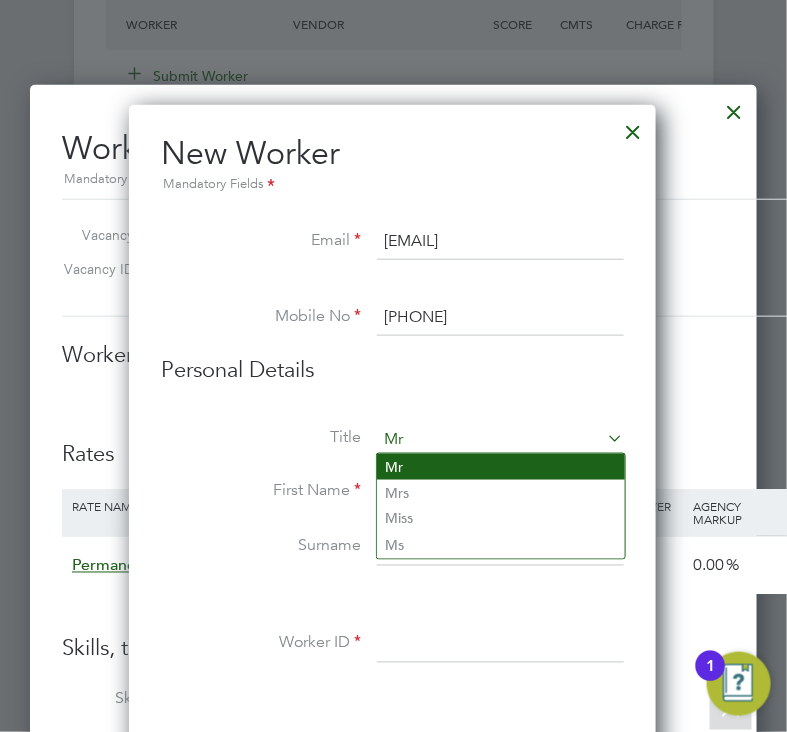 scroll, scrollTop: 1697, scrollLeft: 530, axis: both 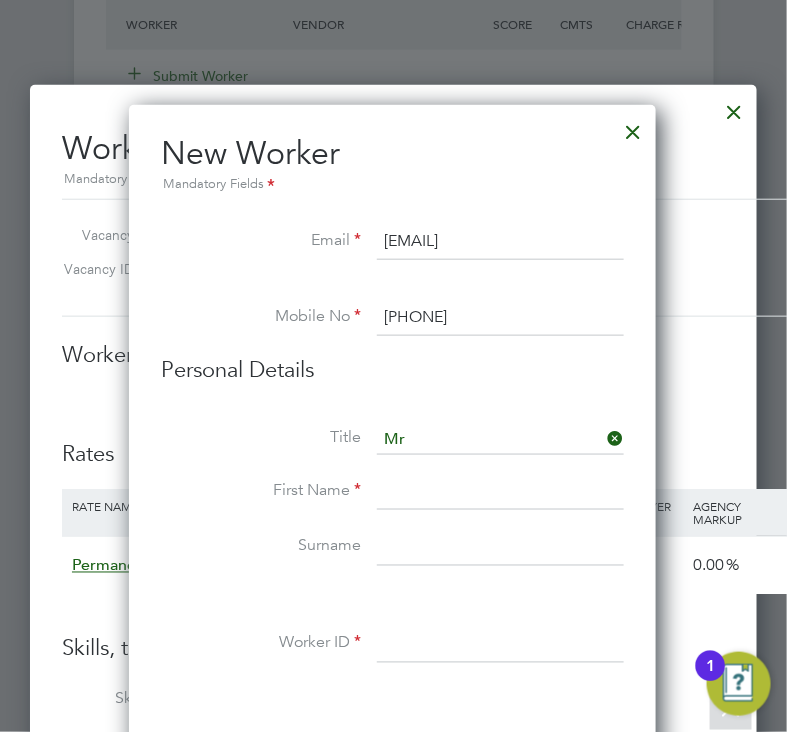 click at bounding box center (500, 493) 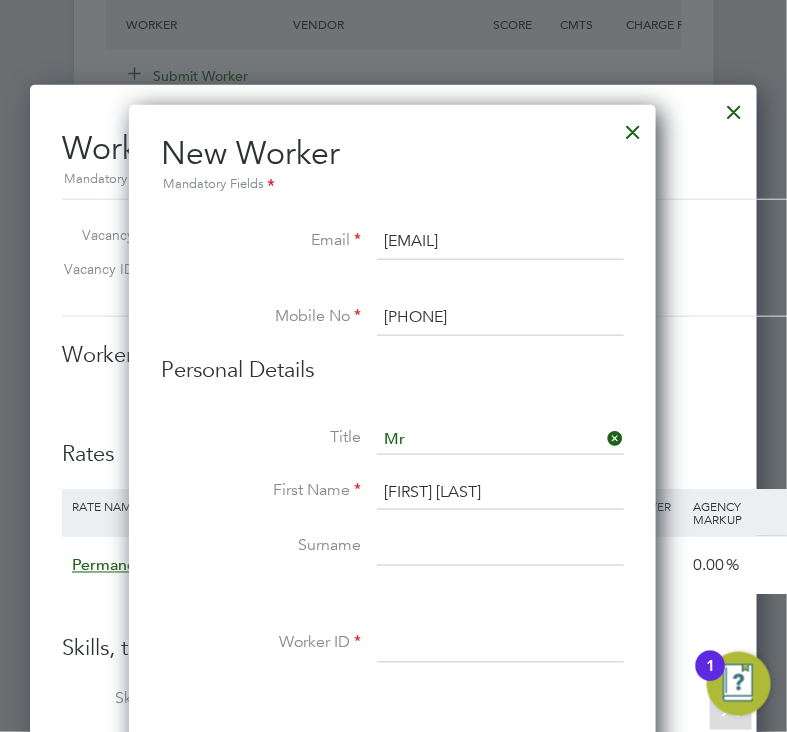 drag, startPoint x: 497, startPoint y: 488, endPoint x: 436, endPoint y: 487, distance: 61.008198 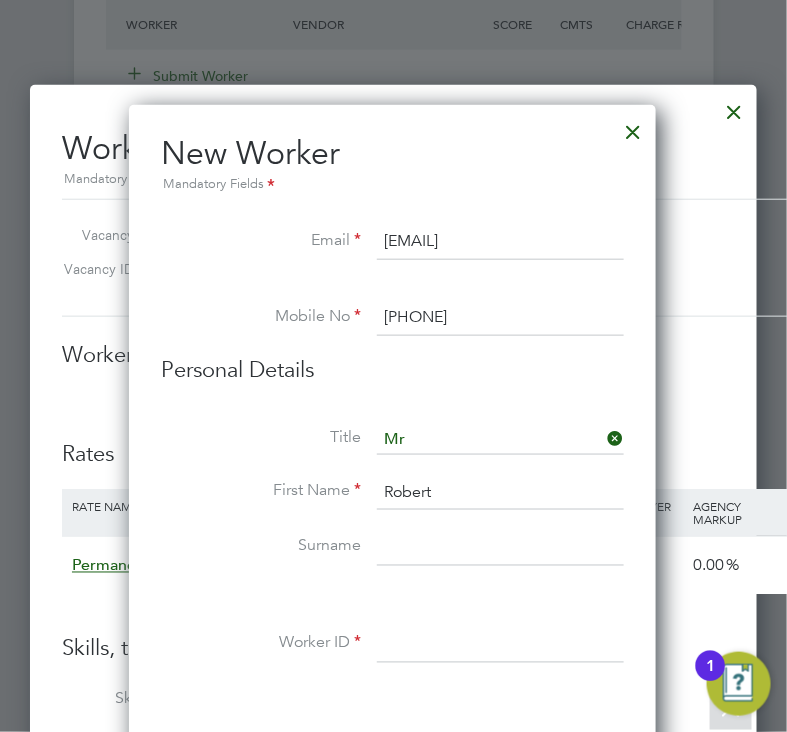 type on "Robert" 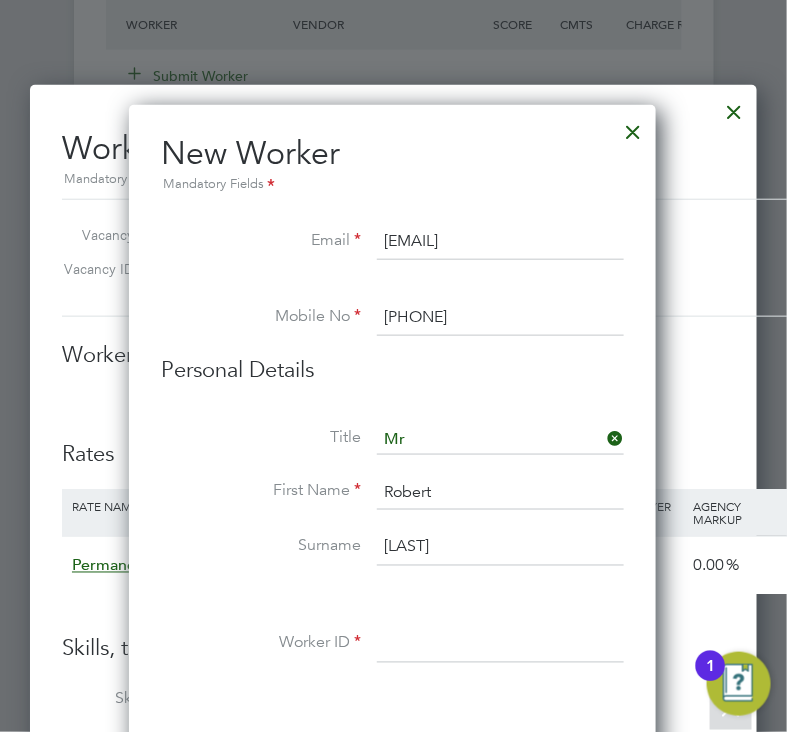 type on "Bush" 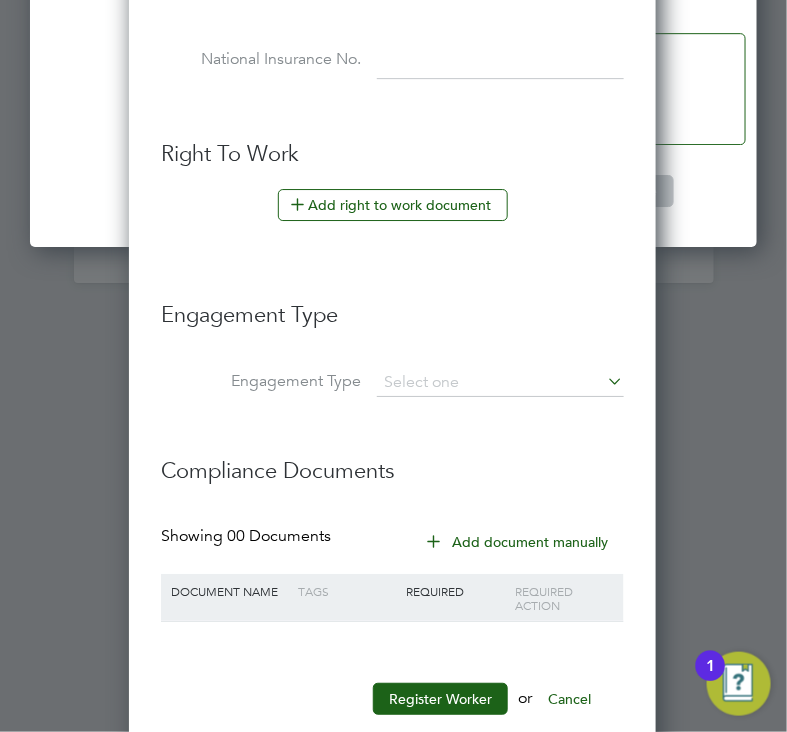 scroll, scrollTop: 6059, scrollLeft: 0, axis: vertical 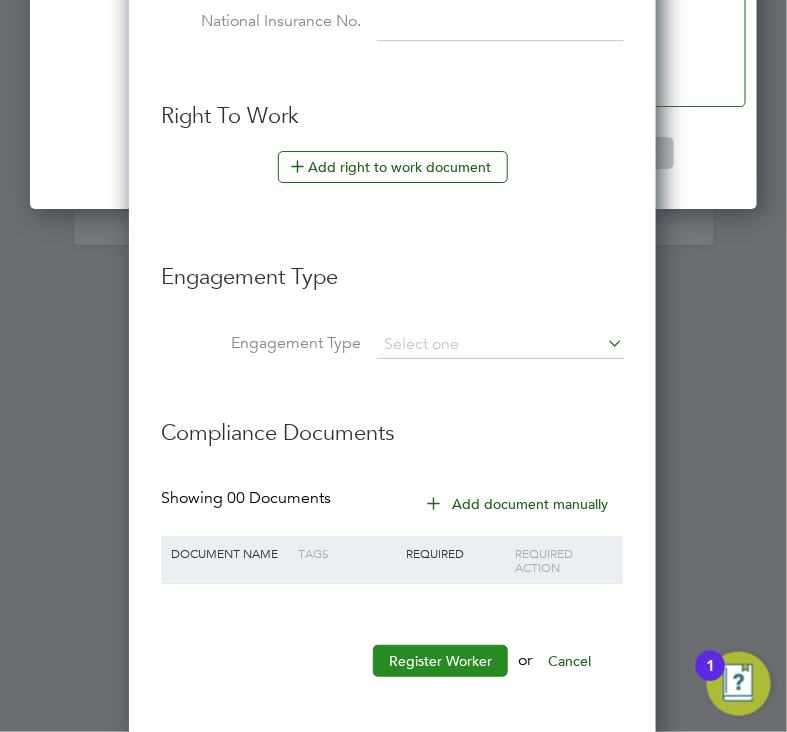 type on "69719876" 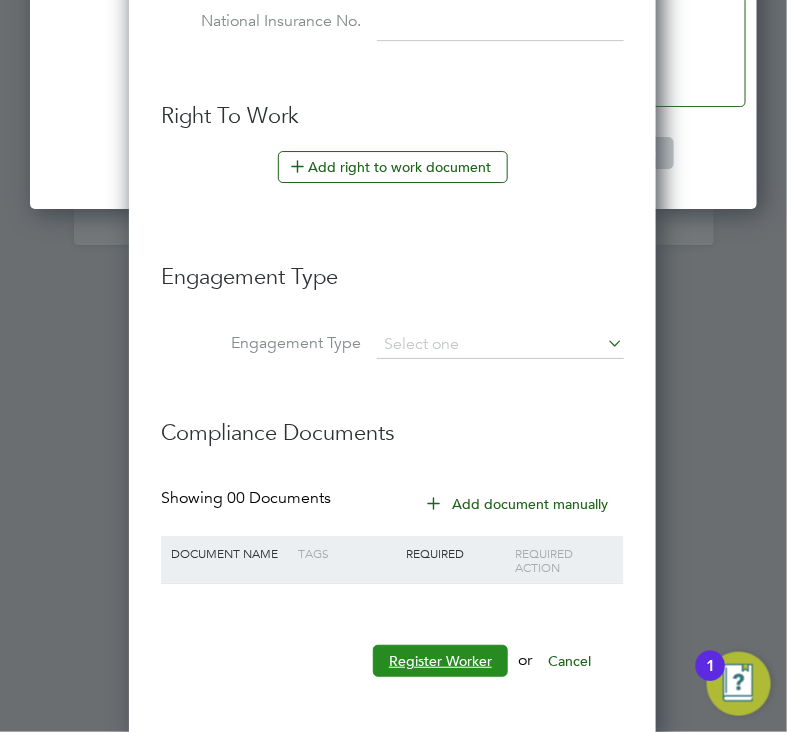 click on "Register Worker" at bounding box center [440, 661] 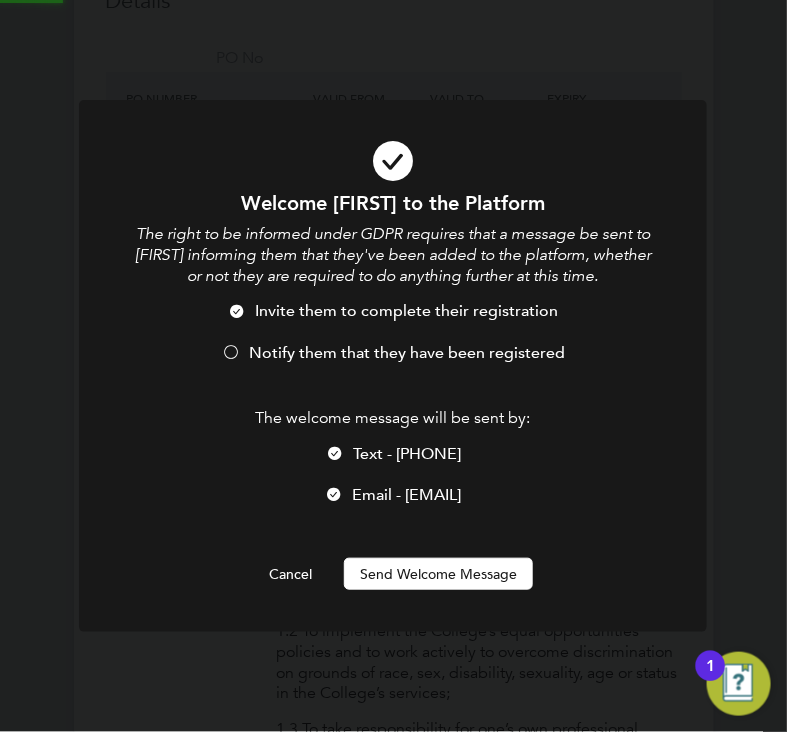 scroll, scrollTop: 0, scrollLeft: 0, axis: both 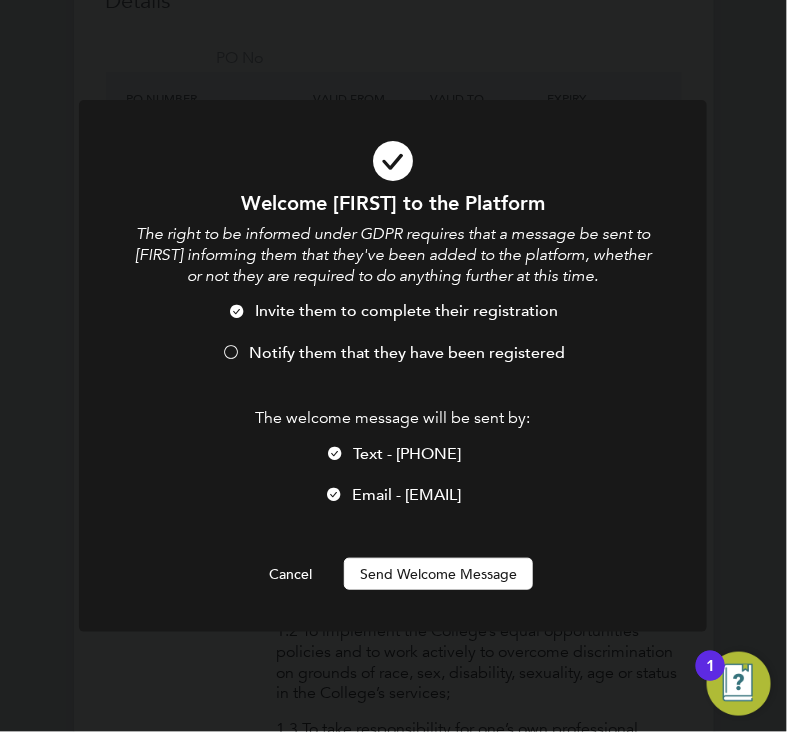 click on "Send Welcome Message" at bounding box center (438, 574) 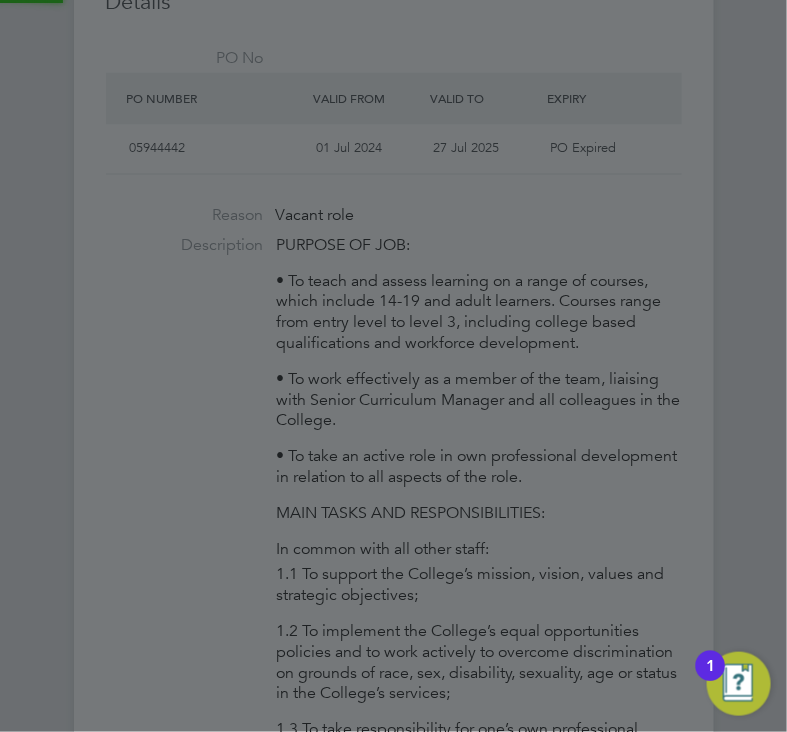 type on "Robert Bush (69719876)" 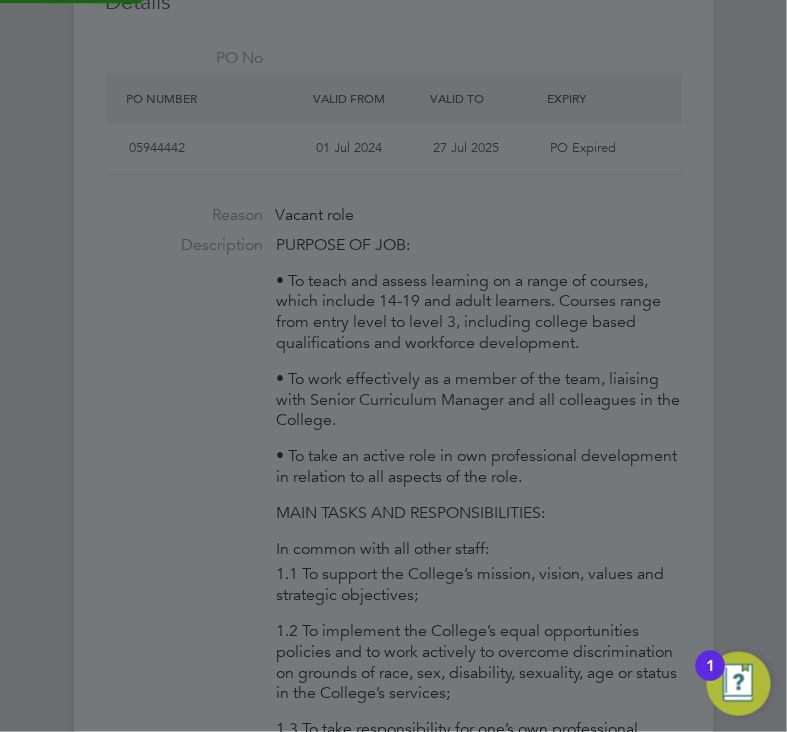 scroll, scrollTop: 1154, scrollLeft: 0, axis: vertical 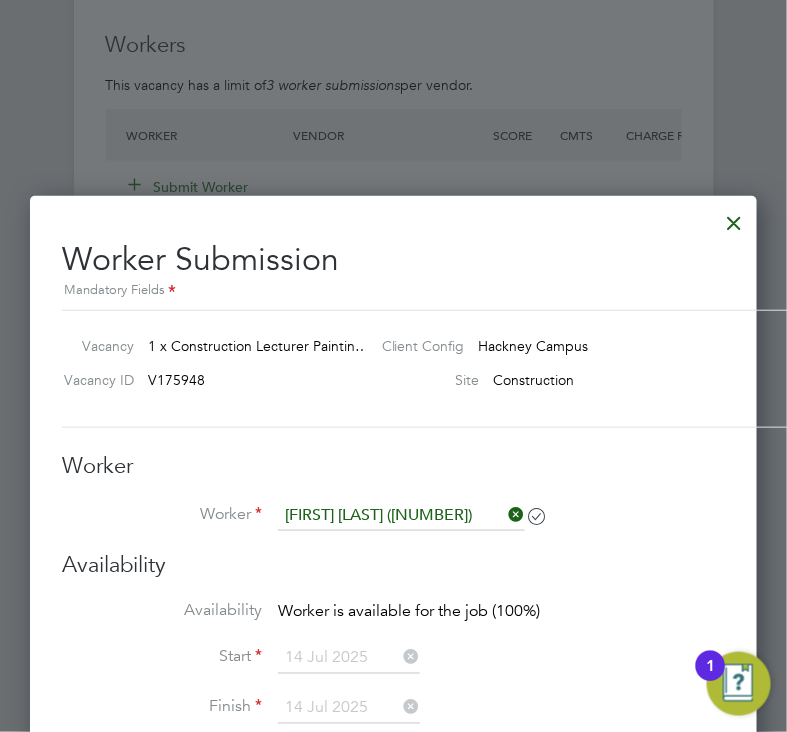 click at bounding box center (734, 218) 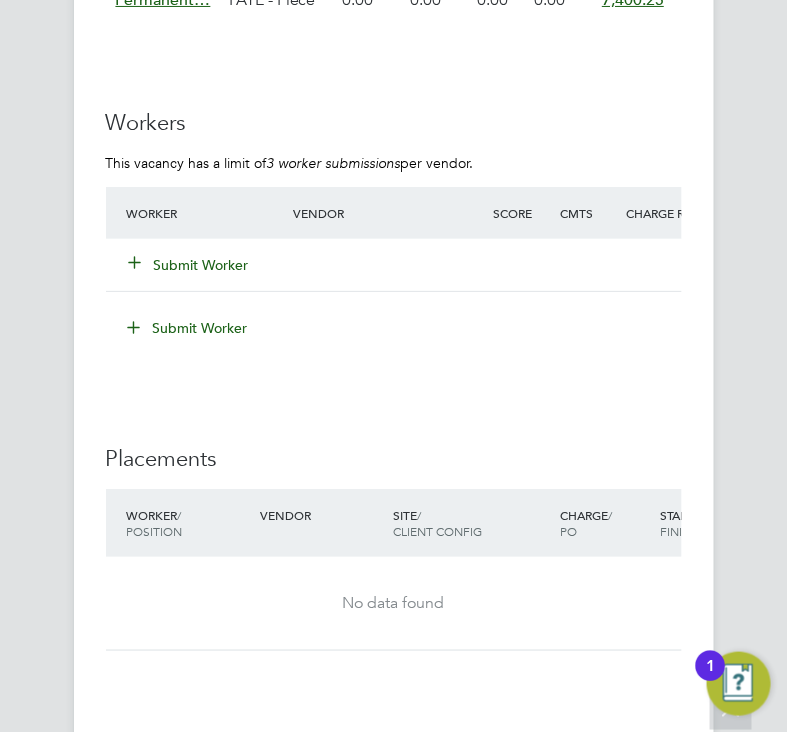 scroll, scrollTop: 4796, scrollLeft: 0, axis: vertical 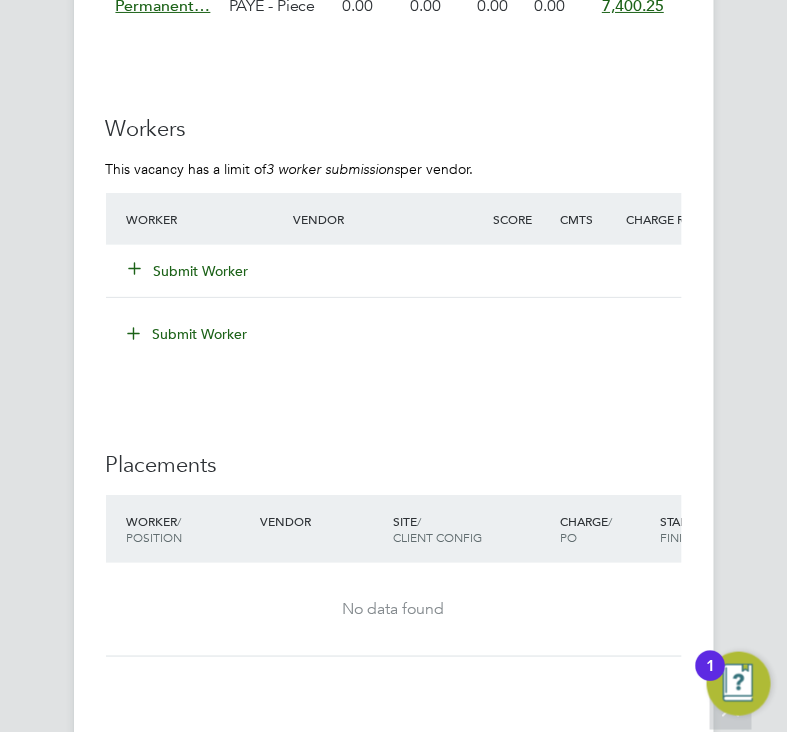click on "Submit Worker" 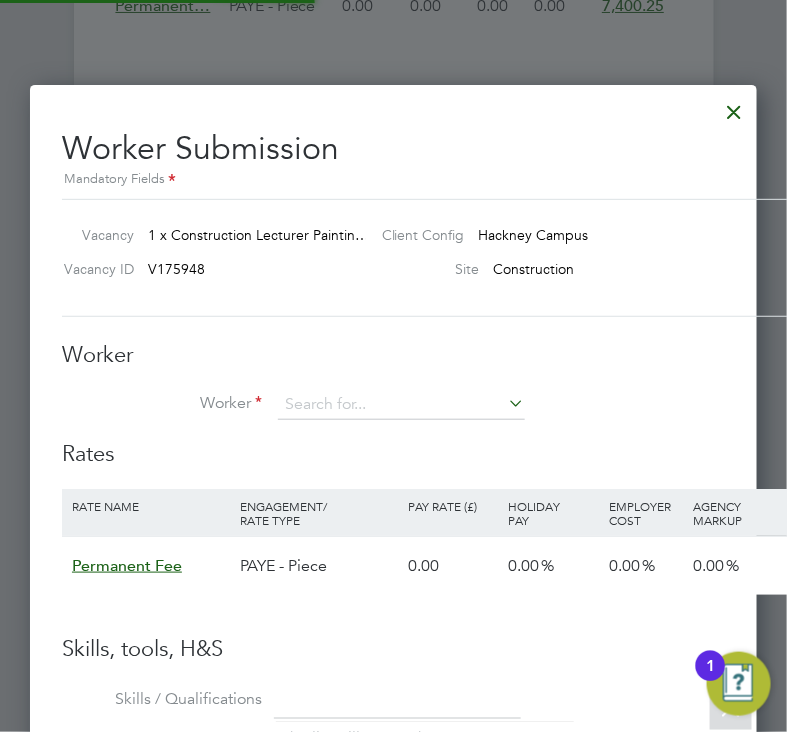 scroll, scrollTop: 10, scrollLeft: 10, axis: both 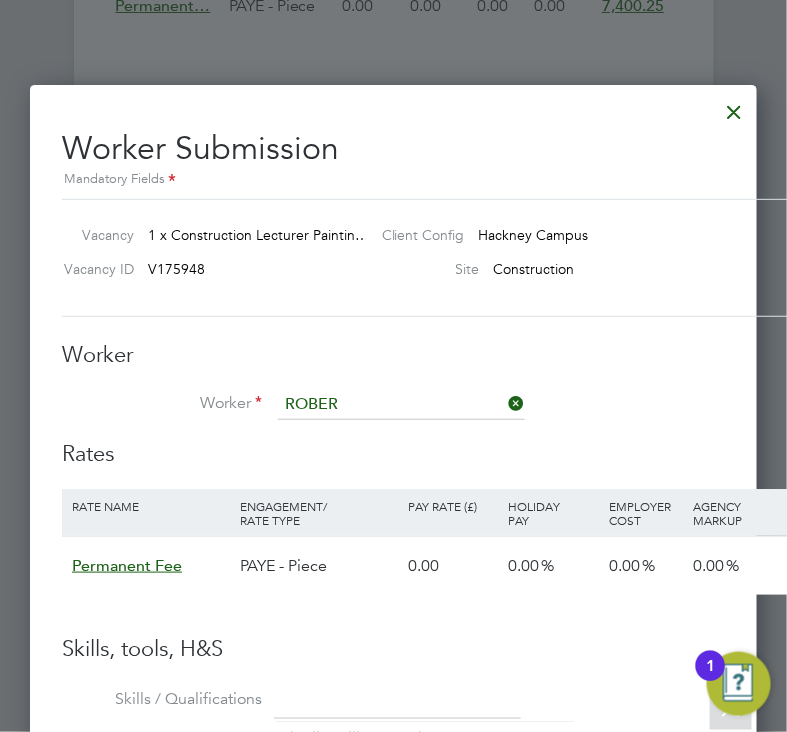 click on "Rober" 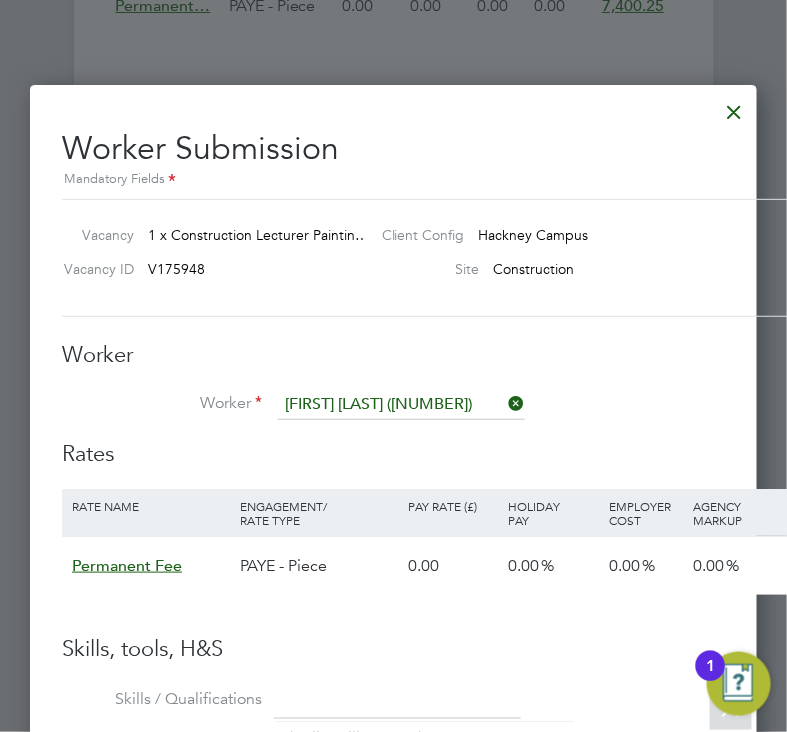 scroll, scrollTop: 10, scrollLeft: 10, axis: both 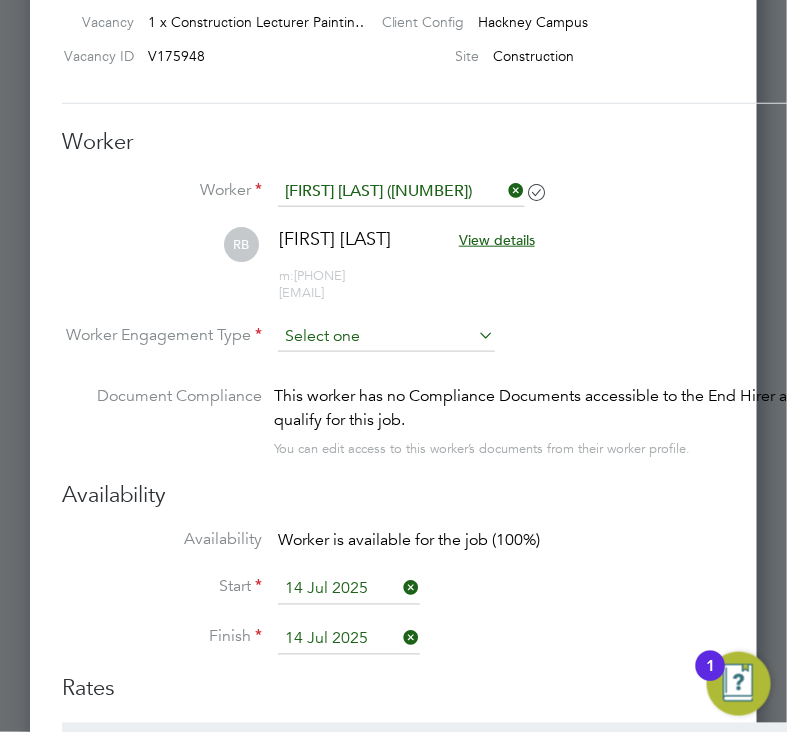 click at bounding box center (386, 337) 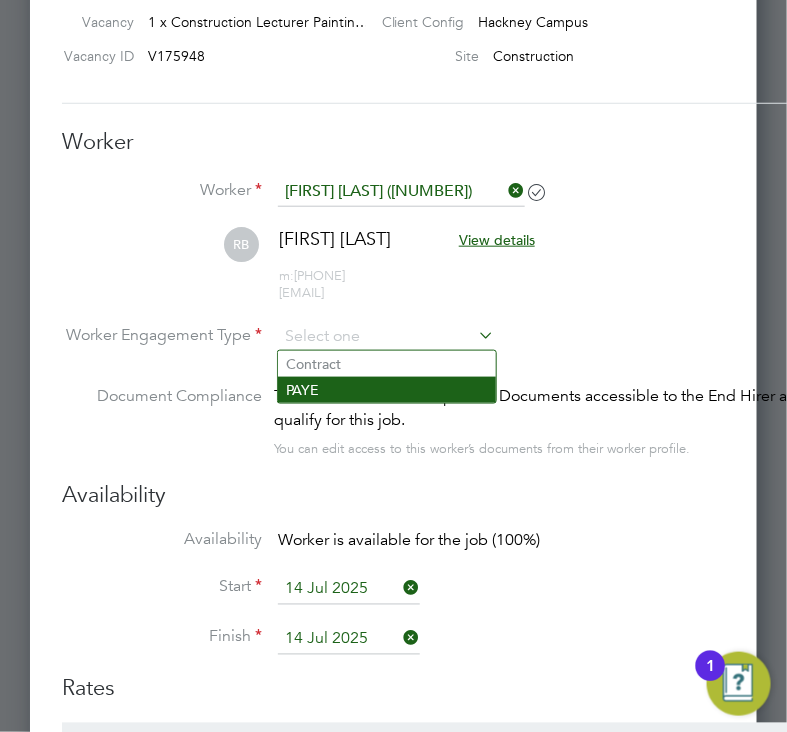 click on "PAYE" 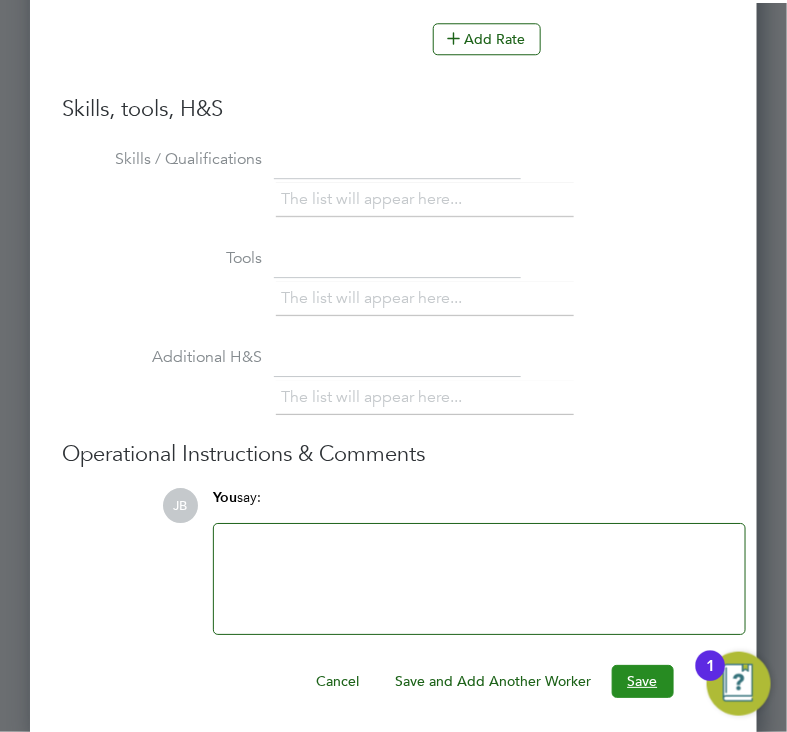click on "Save" at bounding box center [643, 681] 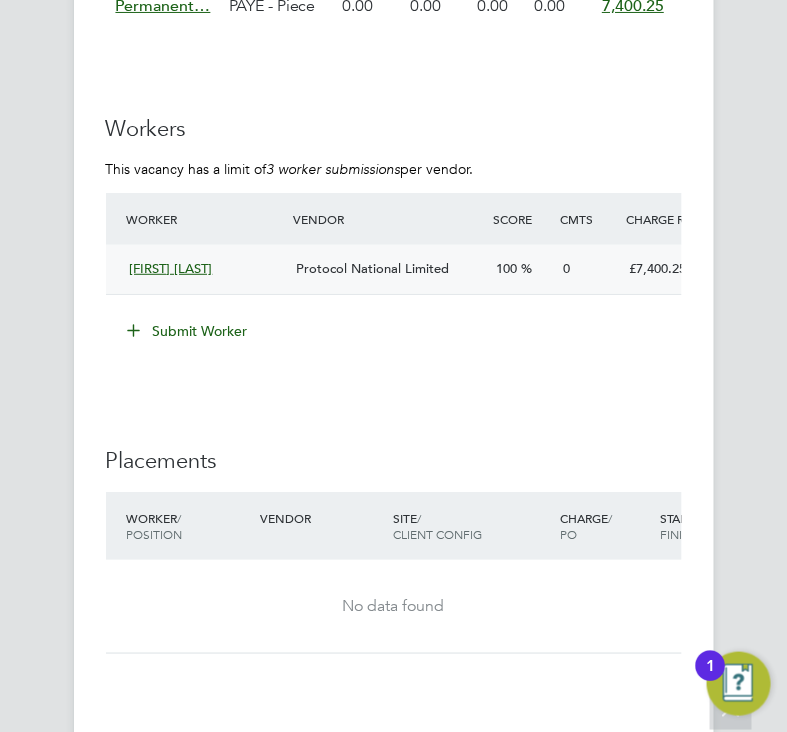 click on "Robert Bush Protocol National Limited 100 0 £7,400.25   / pc Full   Submitted" 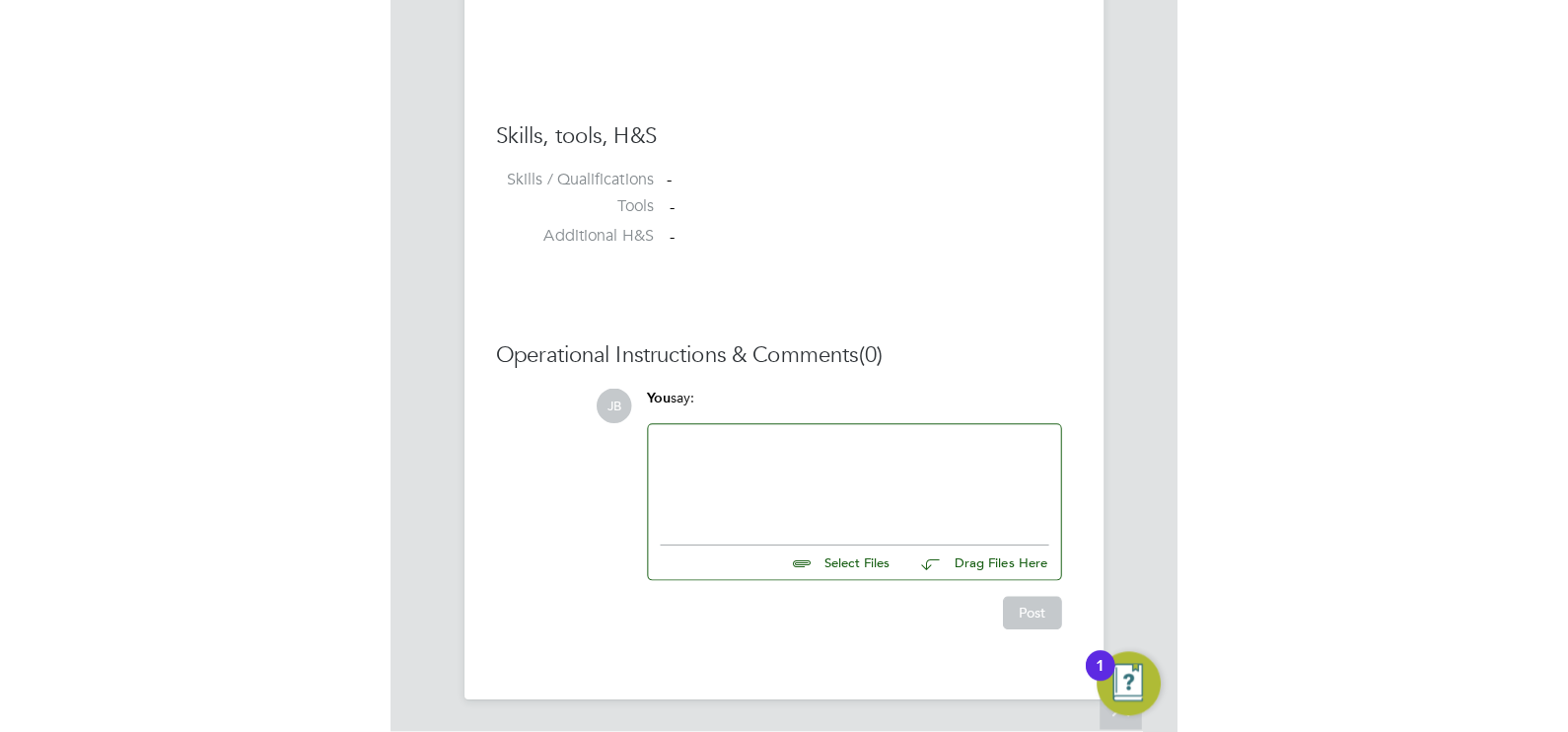 scroll, scrollTop: 1495, scrollLeft: 0, axis: vertical 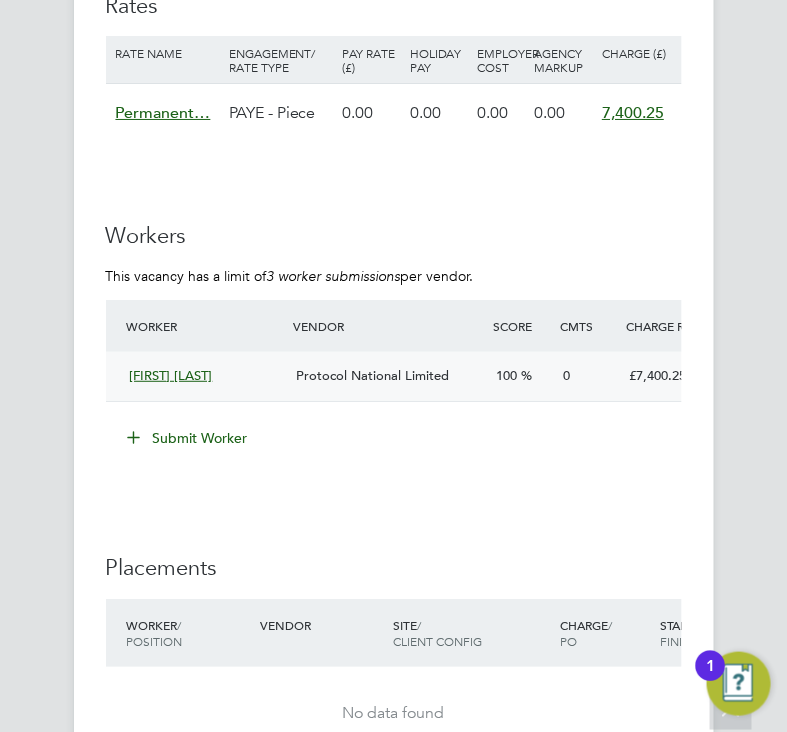 click on "Protocol National Limited" 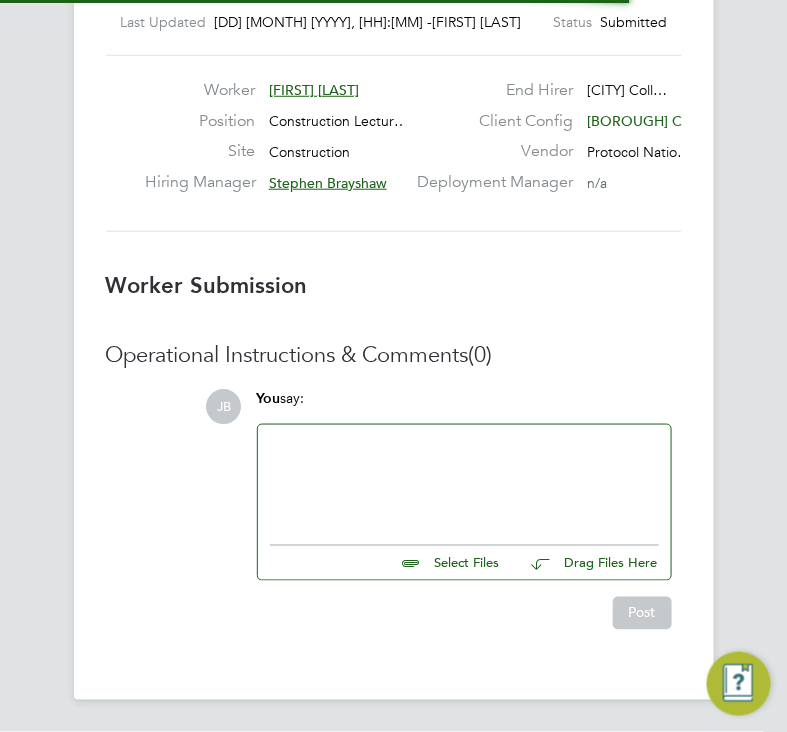 scroll, scrollTop: 0, scrollLeft: 0, axis: both 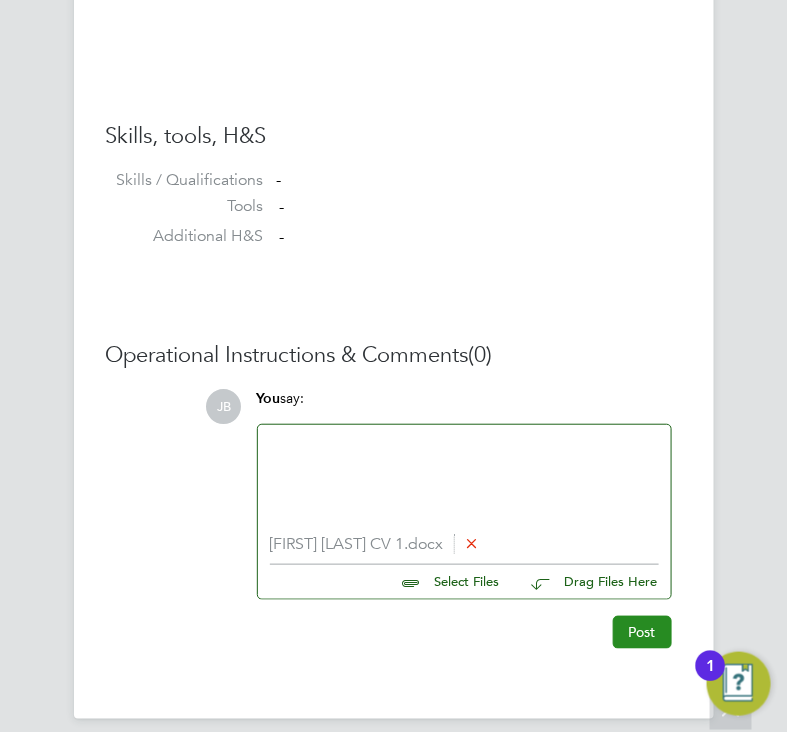 click on "Post" 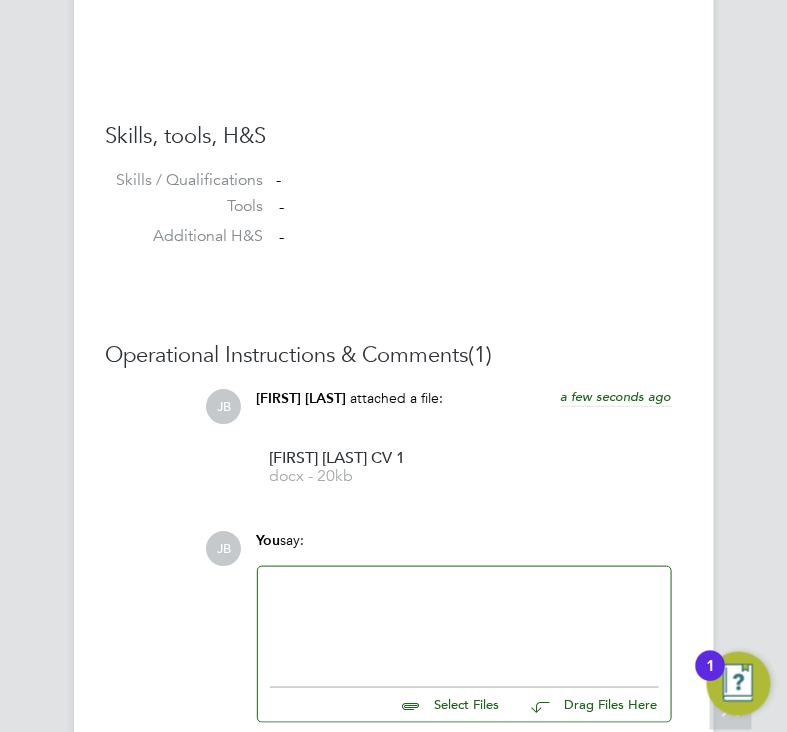 click on "[FIRST] [LAST]" 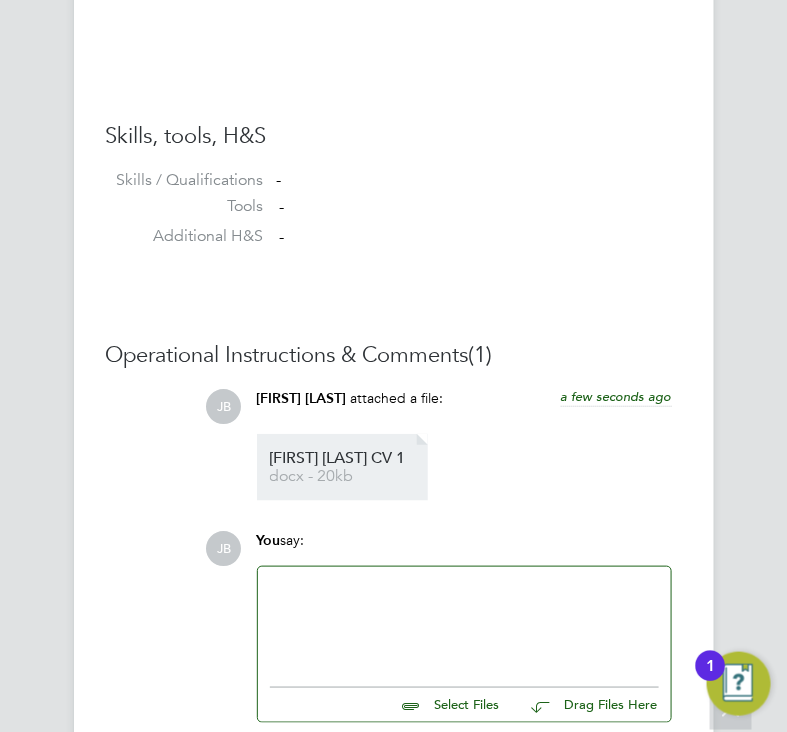 click on "[FIRST] [LAST] CV 1" 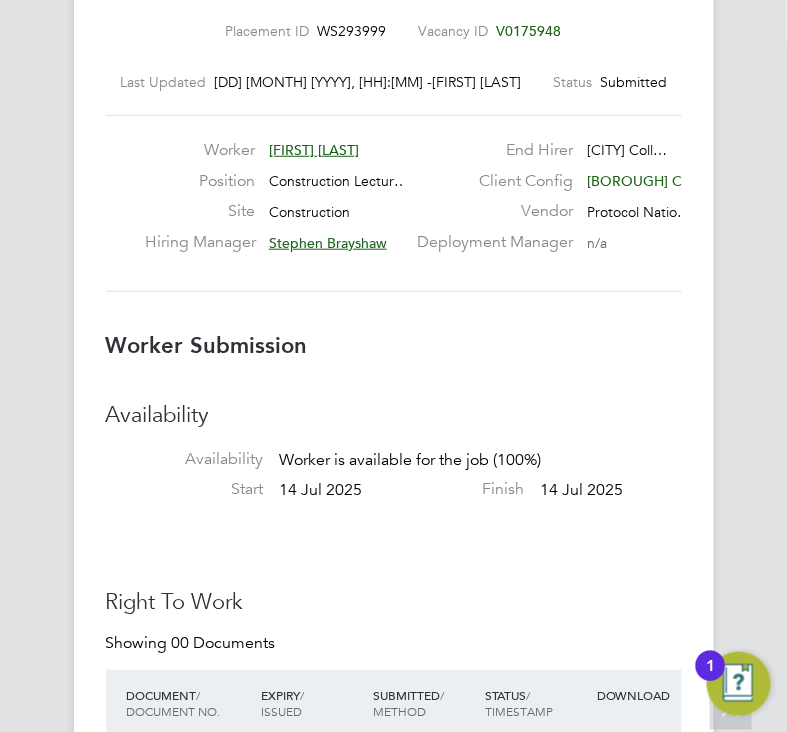 scroll, scrollTop: 0, scrollLeft: 0, axis: both 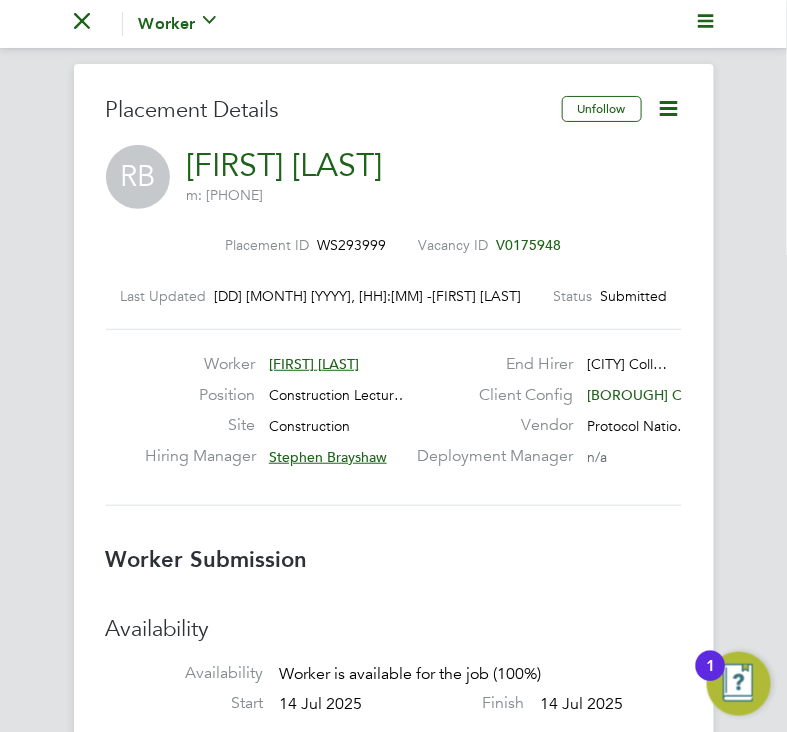 click on "Placement Details   Unfollow RB   [FIRST] [LAST]   m: [PHONE]  Placement ID   WS293999 Vacancy ID   V0175948   Last Updated   [DD] [MONTH] [YYYY], [HH]:[MM] -  [FIRST] [LAST] Status     Submitted Worker   [FIRST] [LAST] Position   Construction Lectur… Site   [CITY] Coll… Client Config   [BOROUGH] Cam… Vendor   Protocol Natio… Deployment Manager     n/a Worker Submission  Availability Availability   Worker is available for the job (100%)     Start   [DD] [MONTH] [YYYY]   Finish   [DD] [MONTH] [YYYY] Right To Work Showing   00 Documents DOCUMENT  / DOCUMENT NO. EXPIRY  / ISSUED SUBMITTED  / METHOD STATUS  / TIMESTAMP DOWNLOAD This worker needs to supply evidence for their Right To Work. Compliance Documents Showing   00 Documents DOCUMENT  / DOC. SETTINGS EXPIRY  / ISSUED SUBMITTED  / METHOD STATUS  / TIMESTAMP ACCESS This worker does not need to supply additional documents. Rates Rate Name Engagement/ Rate Type Pay Rate (£) Holiday Pay Employer Cost Agency Markup 0.00" 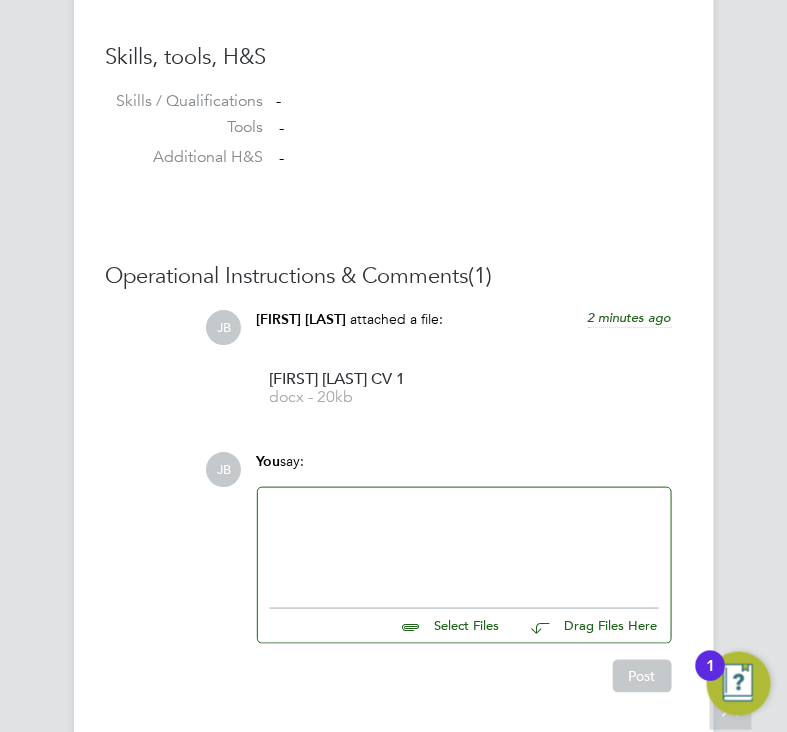 scroll, scrollTop: 1742, scrollLeft: 0, axis: vertical 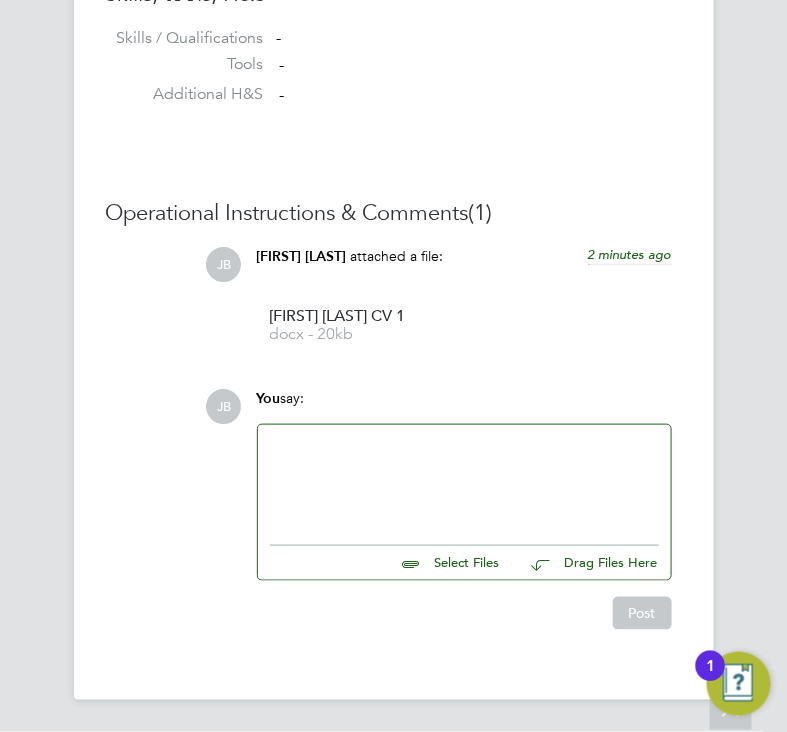 click 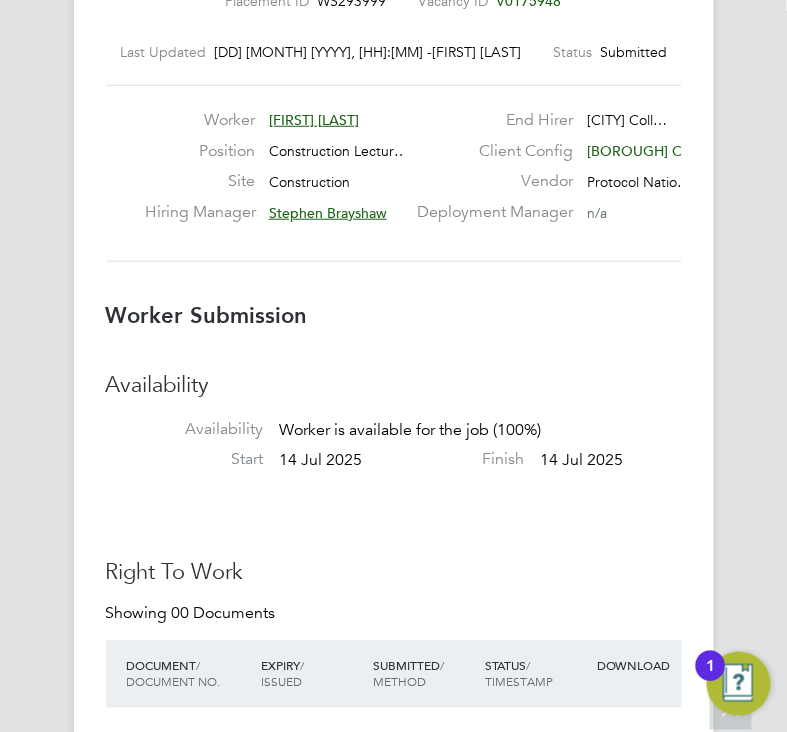 scroll, scrollTop: 0, scrollLeft: 0, axis: both 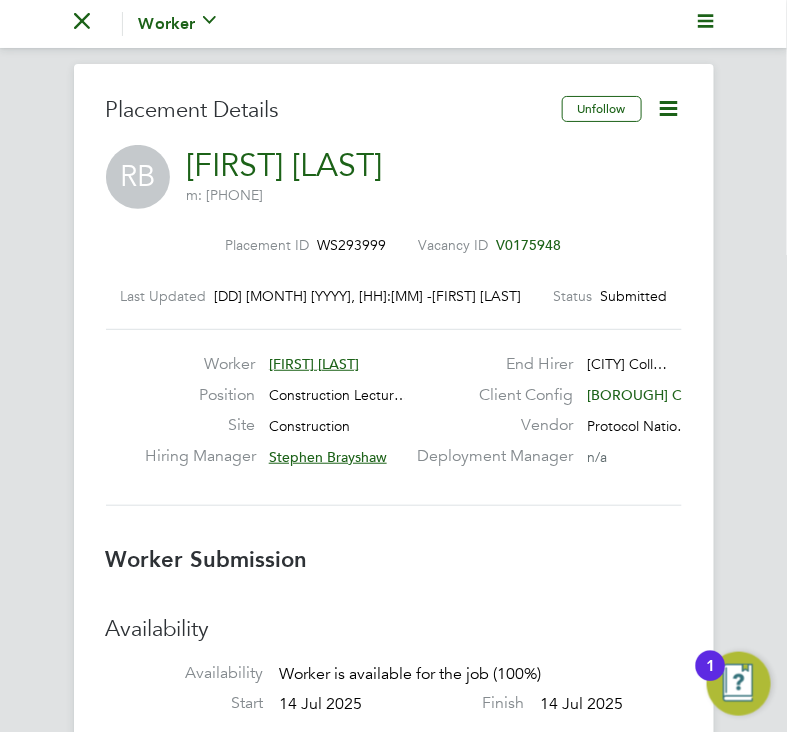 click 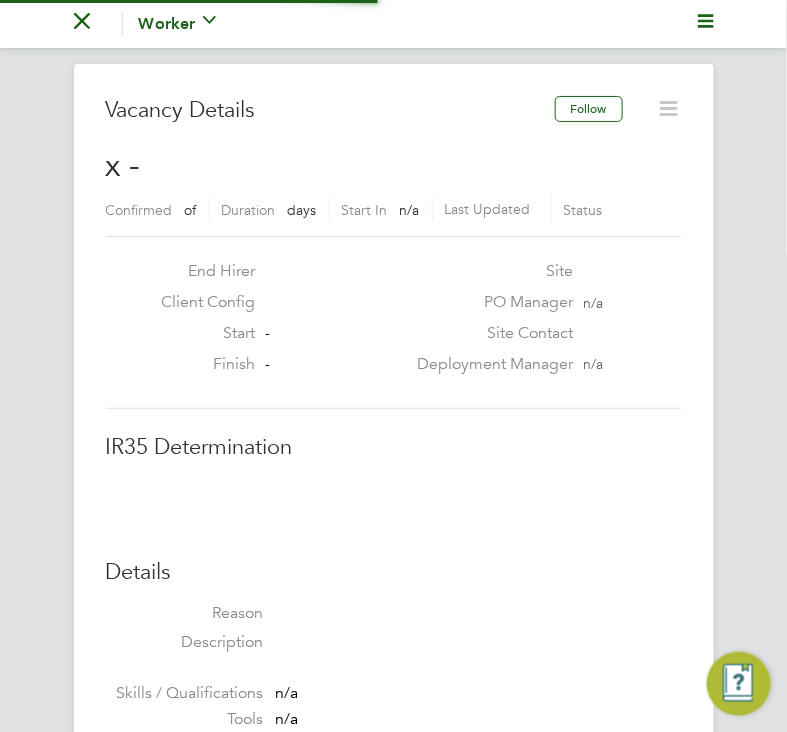 scroll, scrollTop: 10, scrollLeft: 9, axis: both 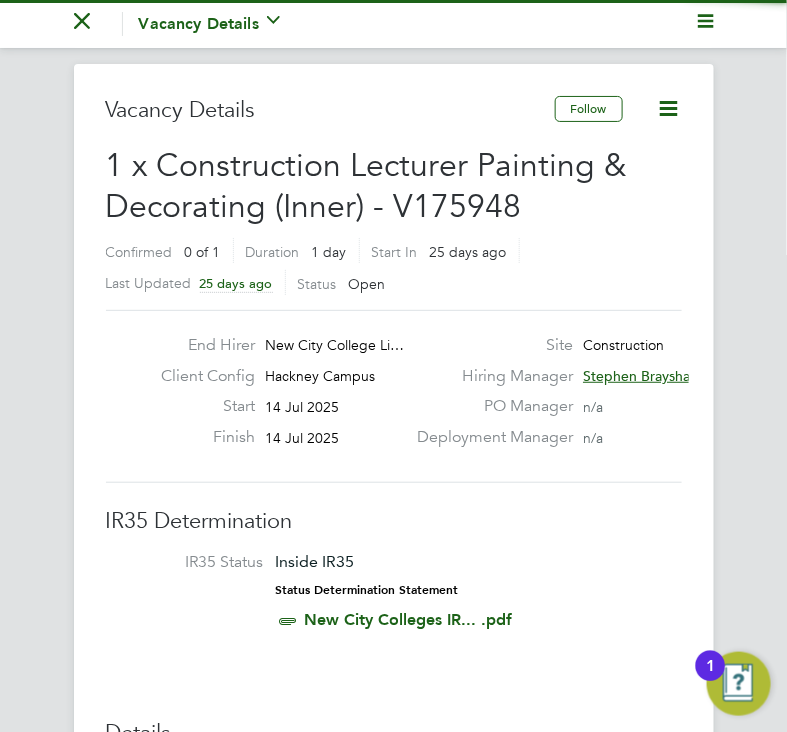 click 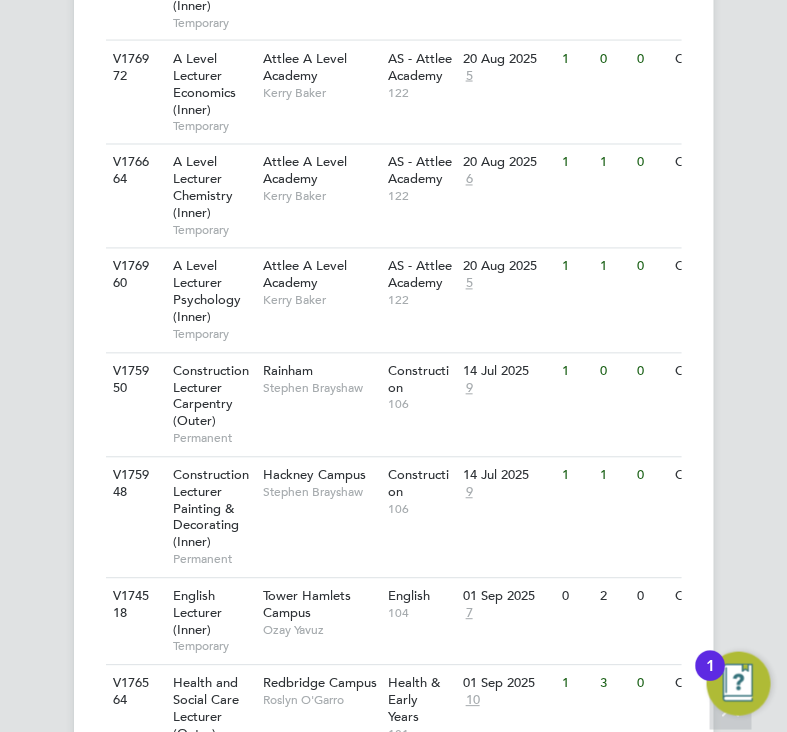 scroll, scrollTop: 0, scrollLeft: 0, axis: both 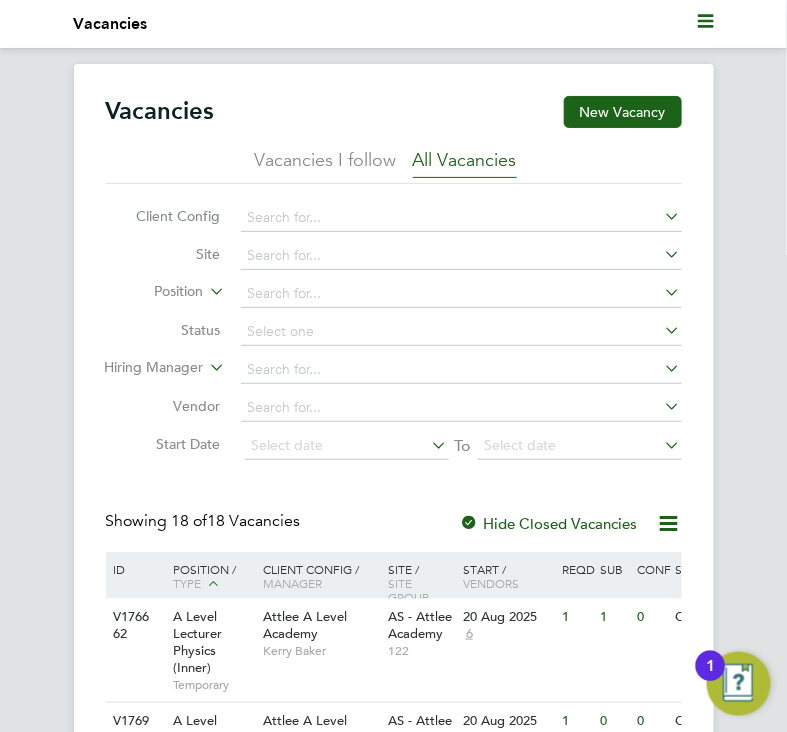 click 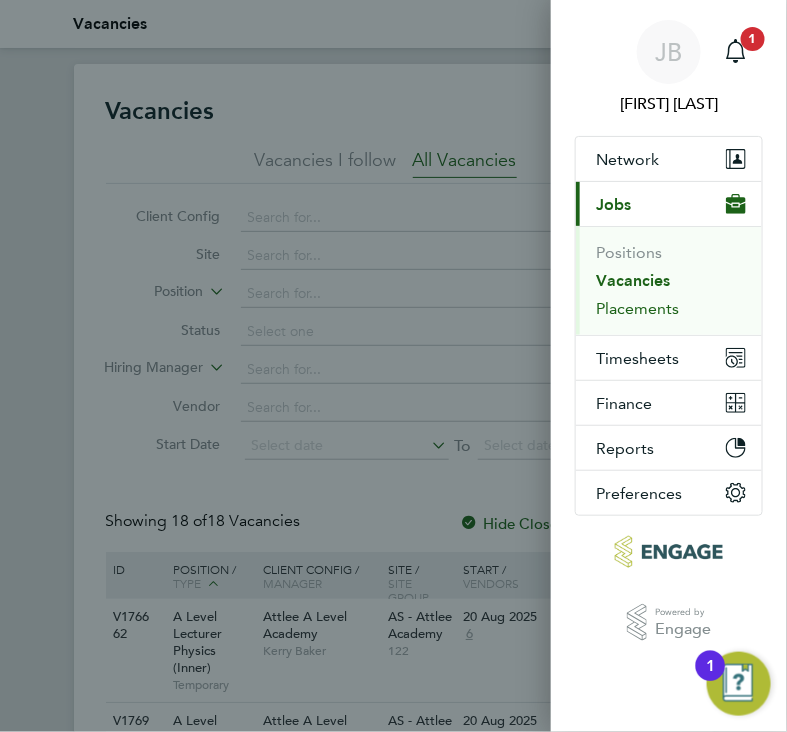 click on "Placements" at bounding box center (637, 309) 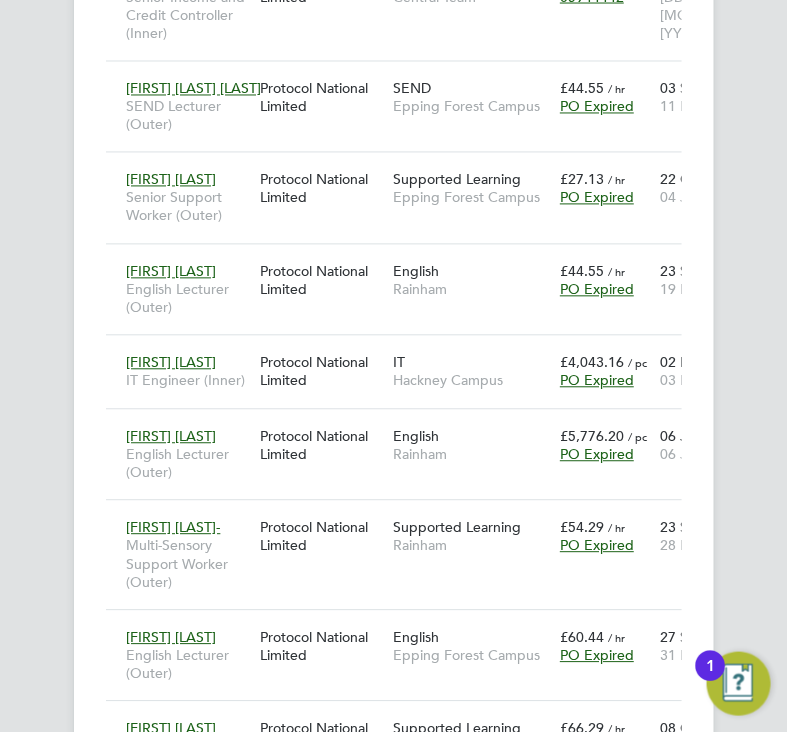 scroll, scrollTop: 761, scrollLeft: 0, axis: vertical 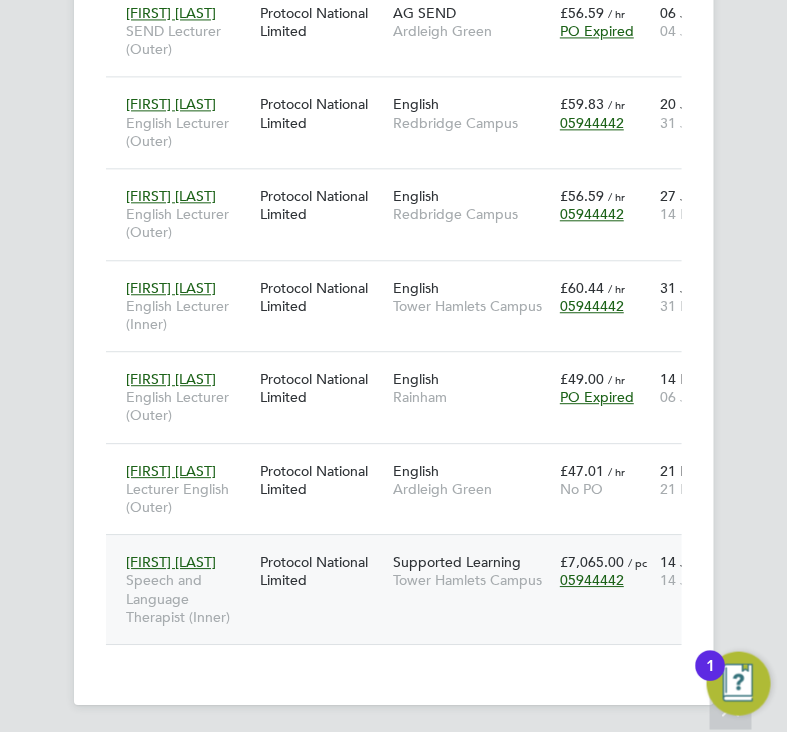 click on "Protocol National Limited" 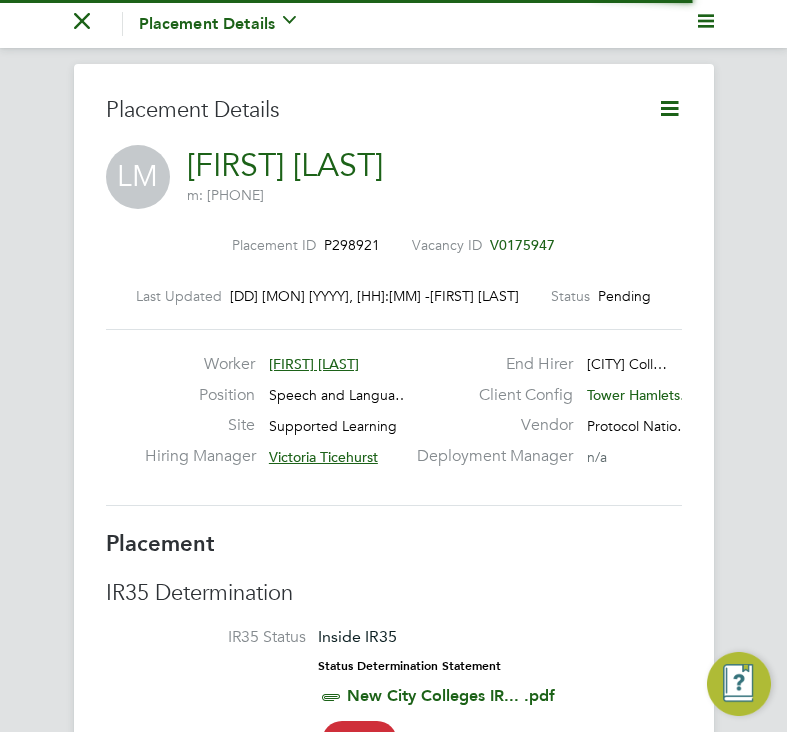 scroll, scrollTop: 0, scrollLeft: 0, axis: both 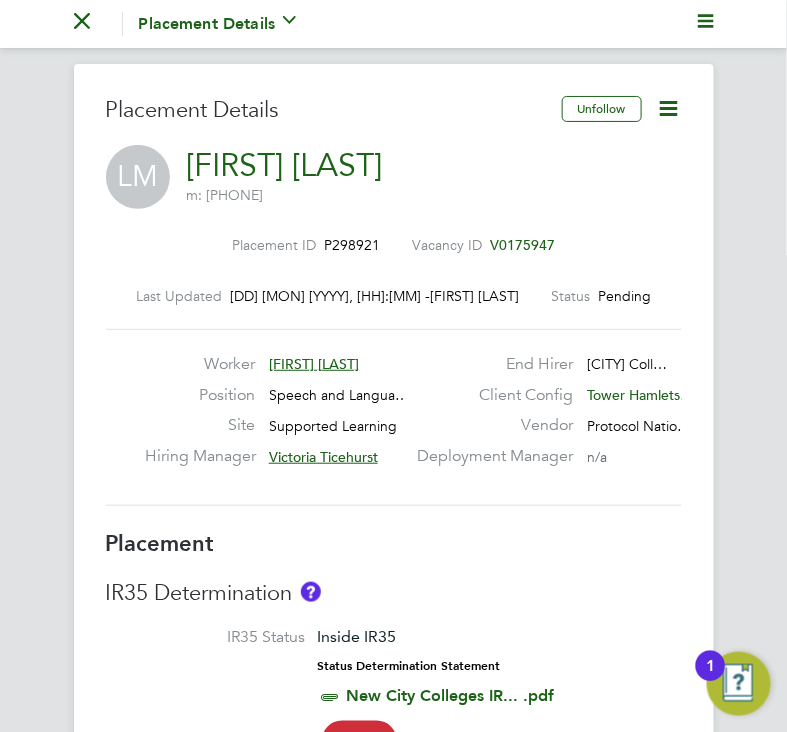click 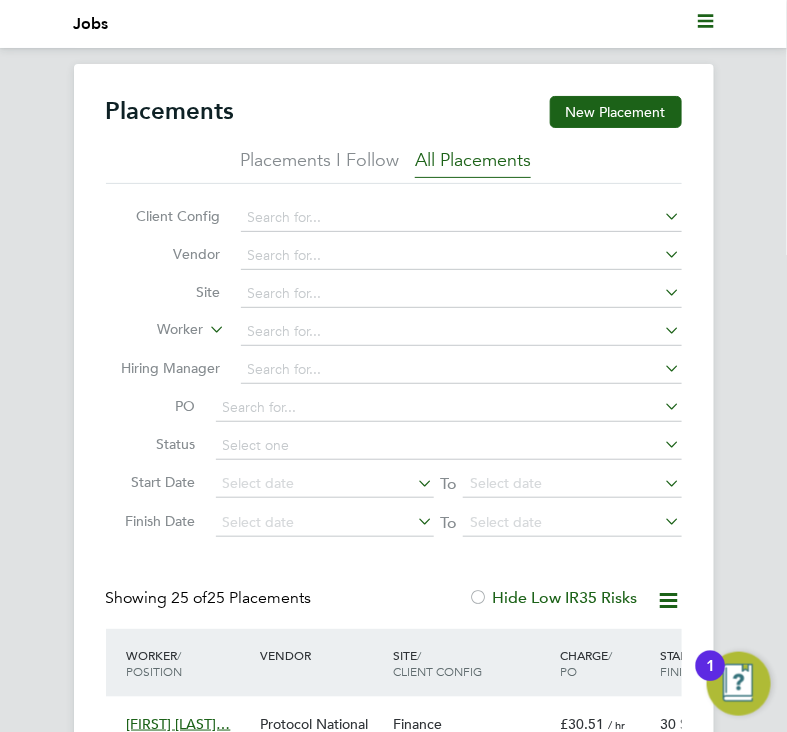click on "Current page:   Jobs" at bounding box center [394, 24] 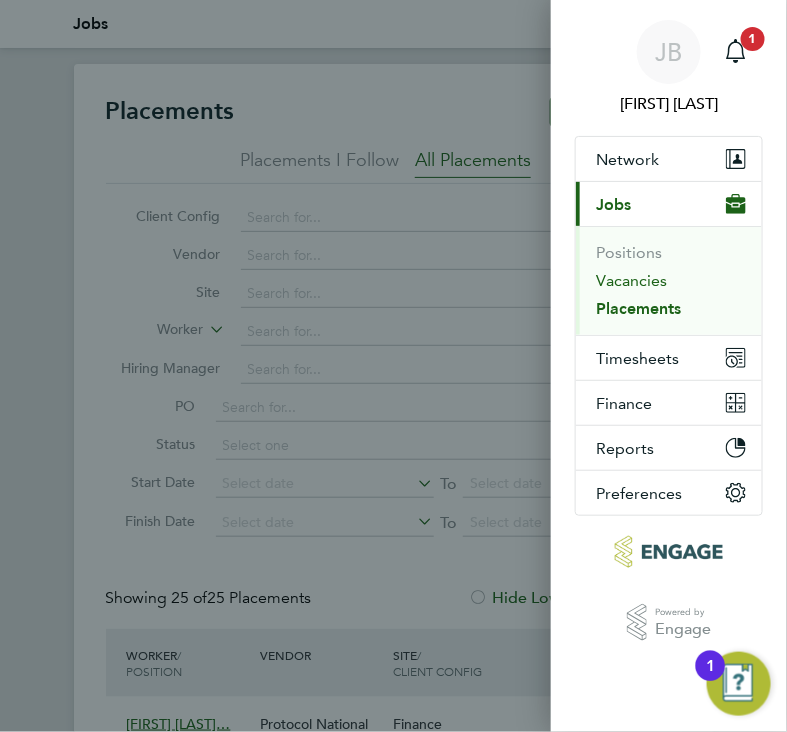 click on "Vacancies" at bounding box center (631, 281) 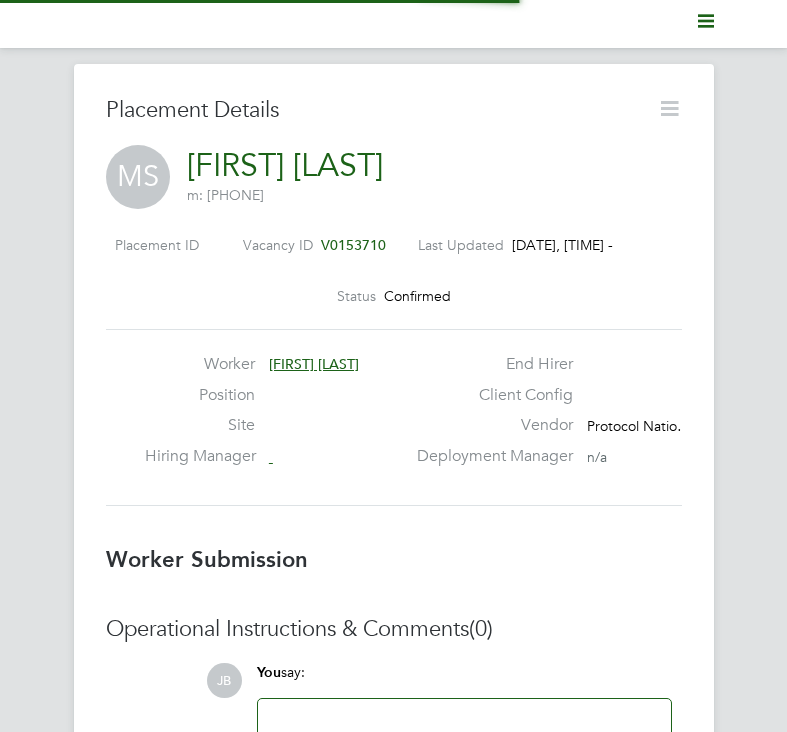 scroll, scrollTop: 0, scrollLeft: 0, axis: both 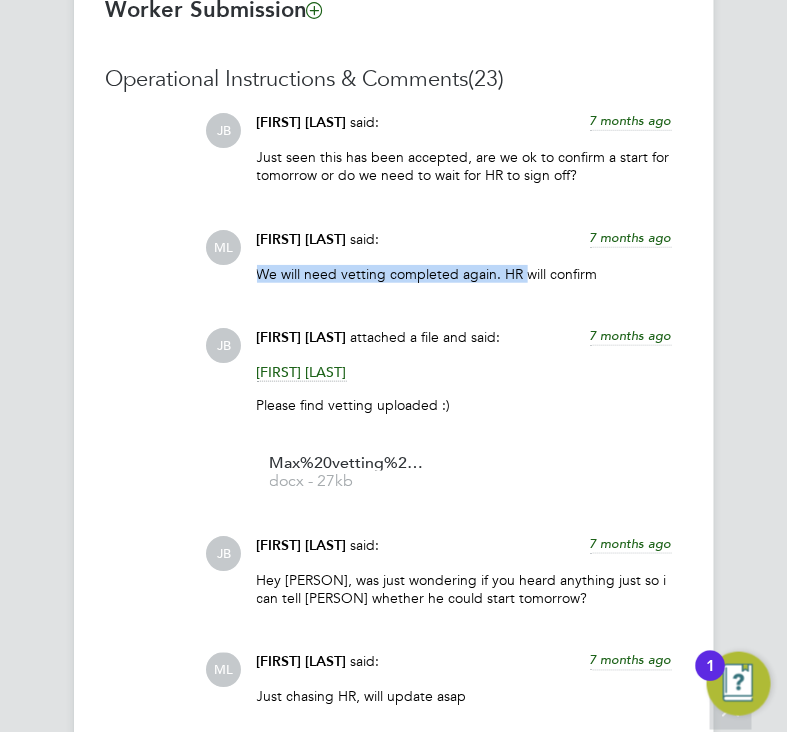drag, startPoint x: 252, startPoint y: 280, endPoint x: 531, endPoint y: 285, distance: 279.0448 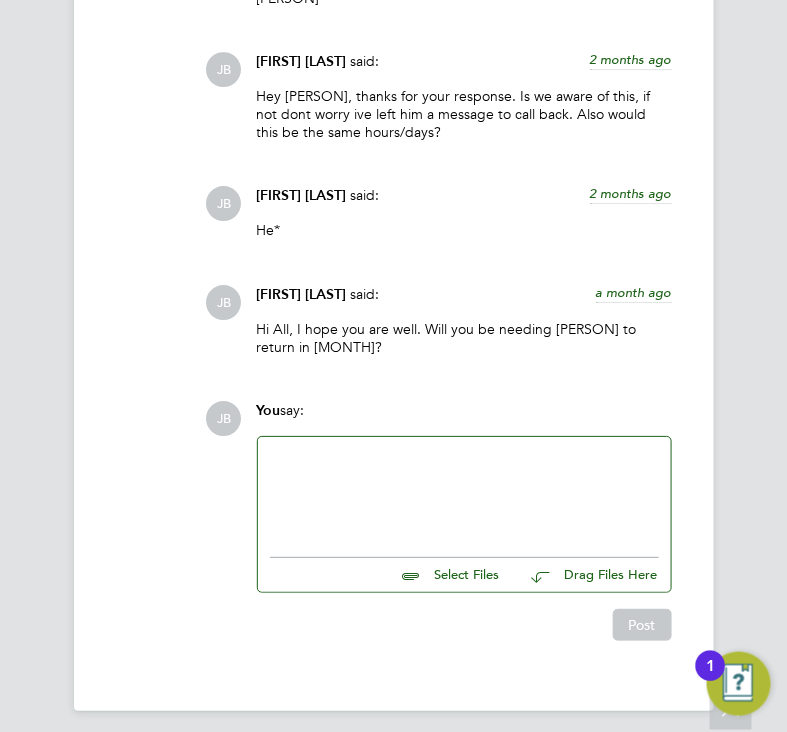drag, startPoint x: 531, startPoint y: 285, endPoint x: 414, endPoint y: 456, distance: 207.19556 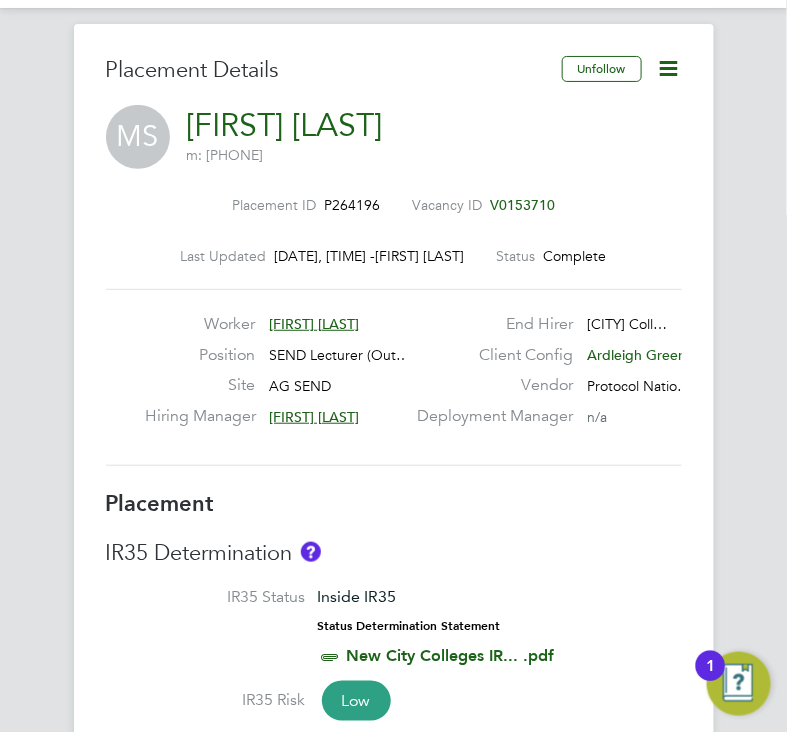 scroll, scrollTop: 0, scrollLeft: 0, axis: both 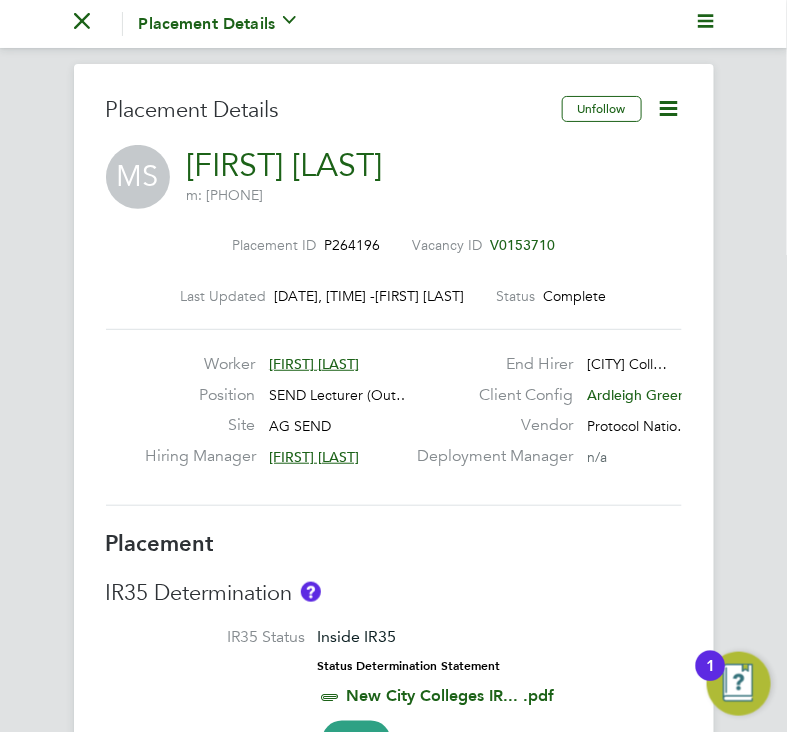 click 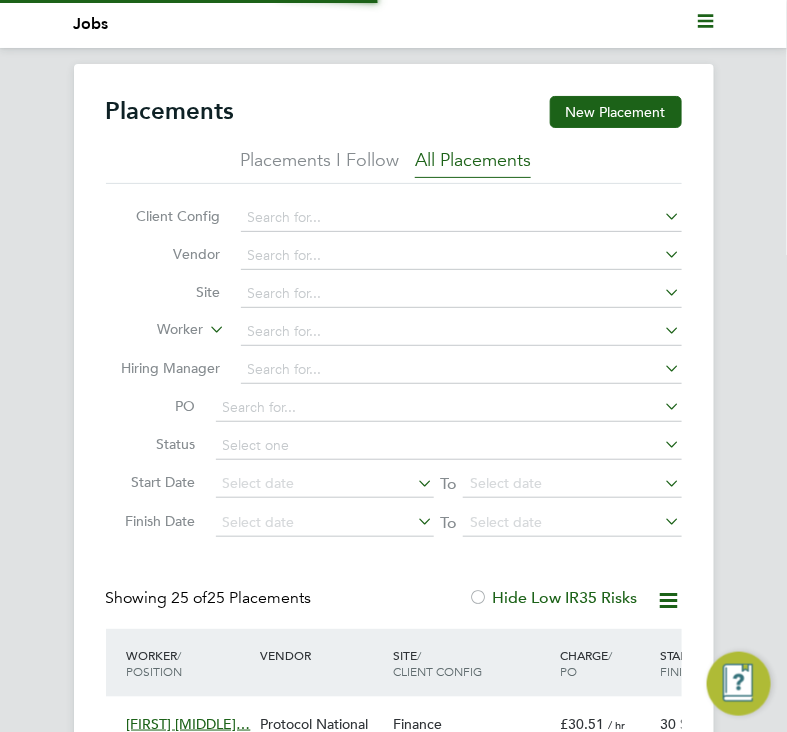 scroll, scrollTop: 10, scrollLeft: 10, axis: both 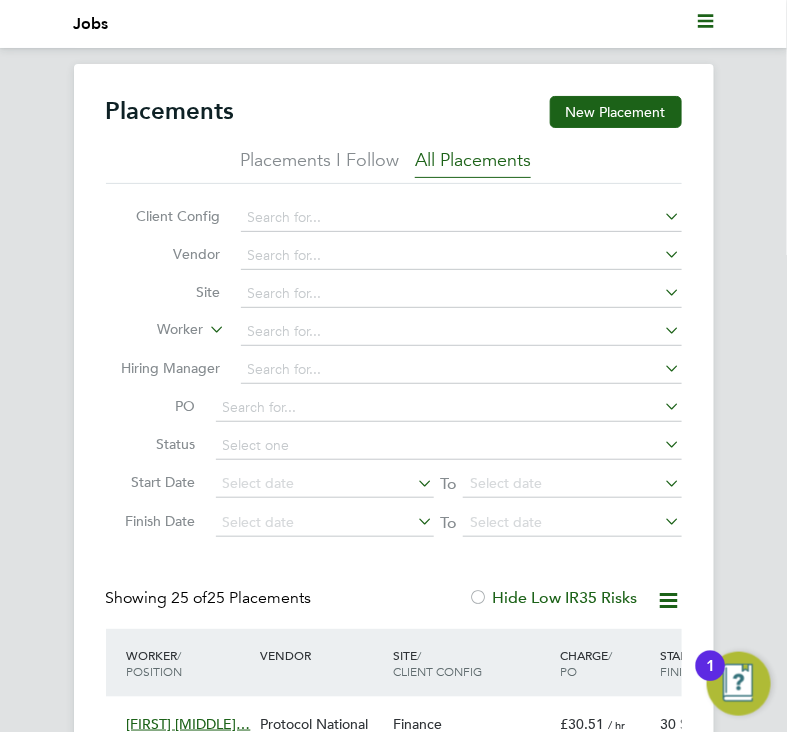 click on "Current page:   Jobs" at bounding box center (393, 24) 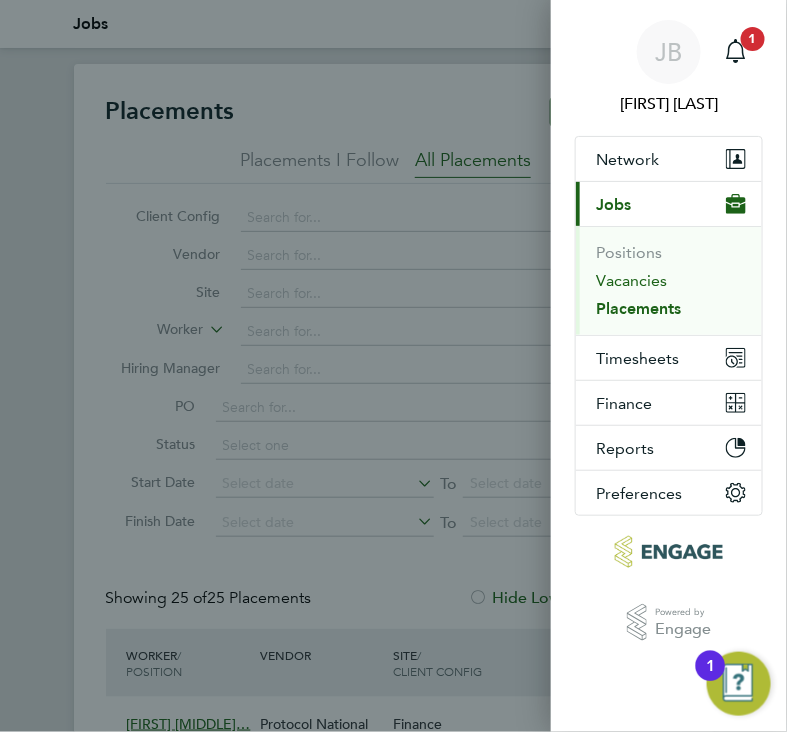 click on "Vacancies" at bounding box center (631, 281) 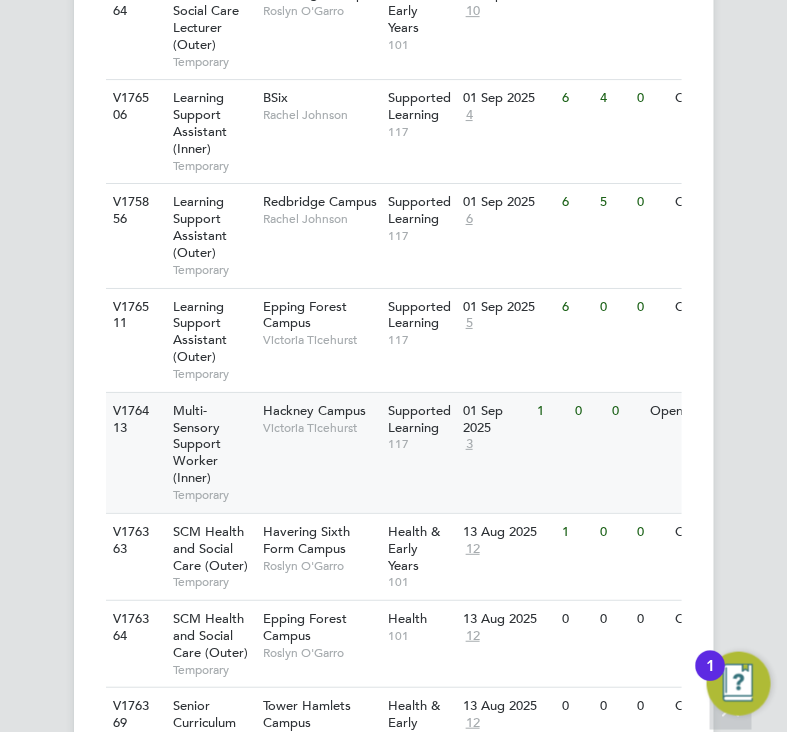 click on "Multi-Sensory Support Worker (Inner)" 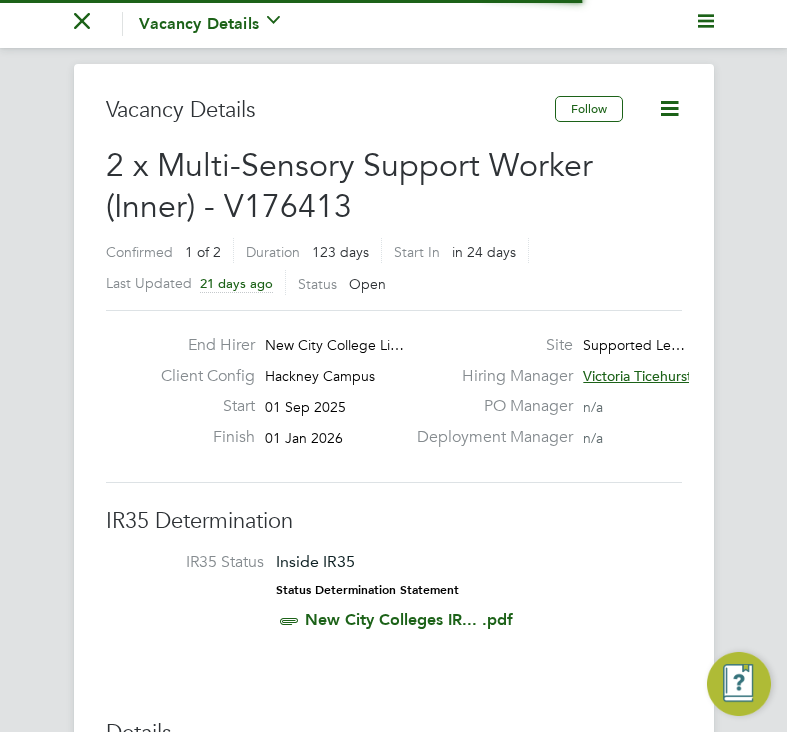 scroll, scrollTop: 0, scrollLeft: 0, axis: both 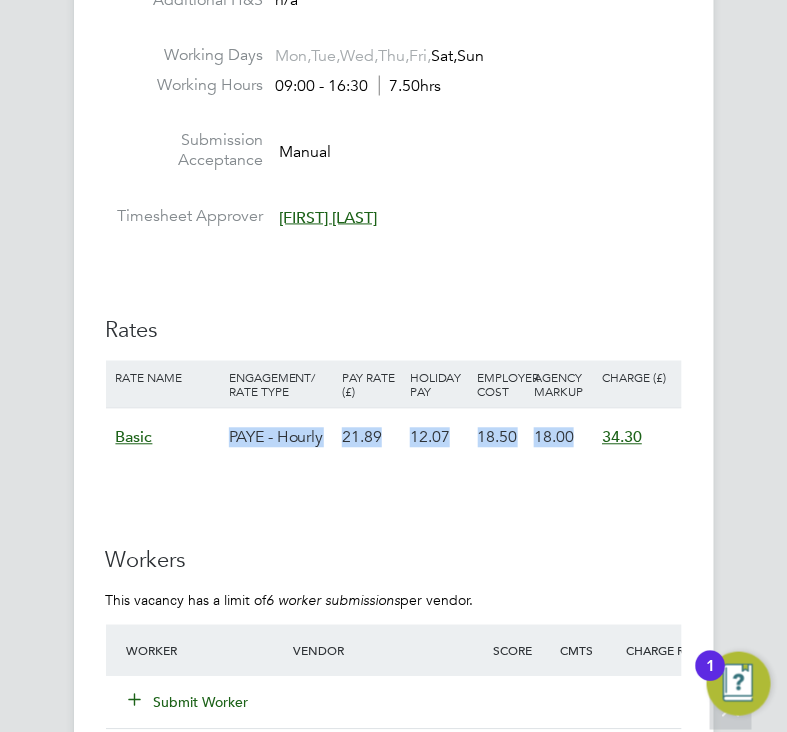drag, startPoint x: 204, startPoint y: 459, endPoint x: 680, endPoint y: 457, distance: 476.0042 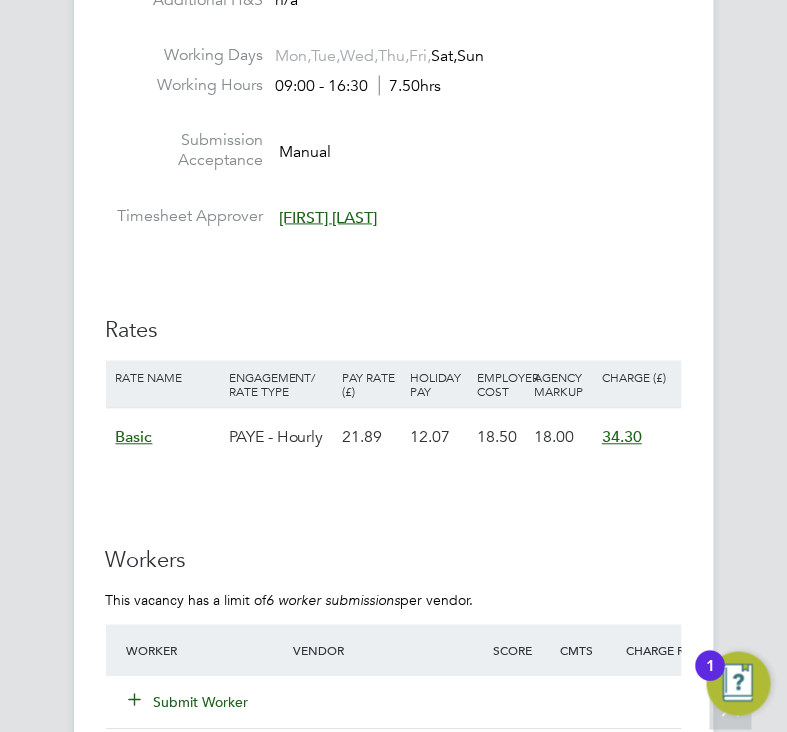 drag, startPoint x: 680, startPoint y: 457, endPoint x: 635, endPoint y: 515, distance: 73.409805 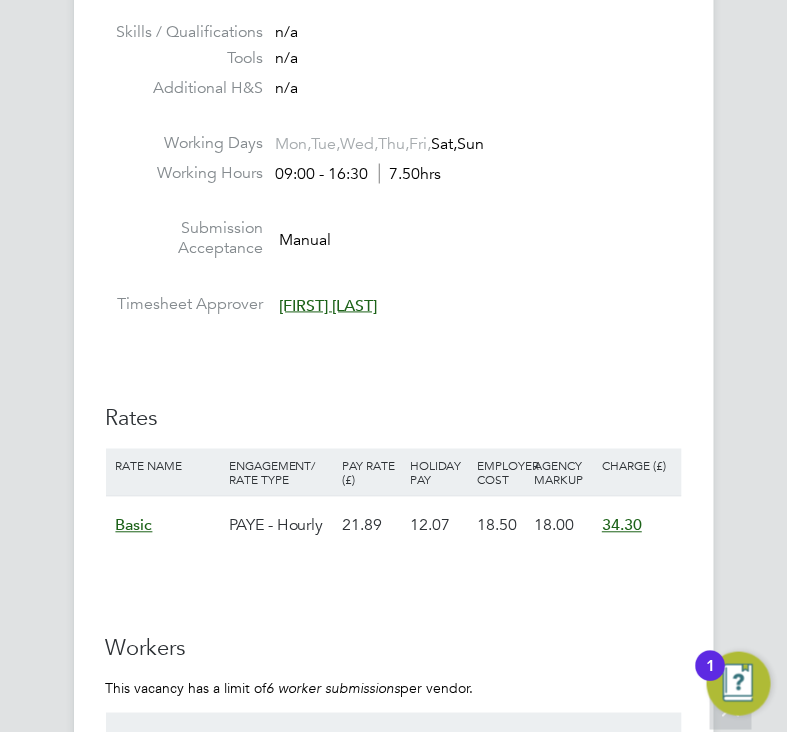 scroll, scrollTop: 3757, scrollLeft: 0, axis: vertical 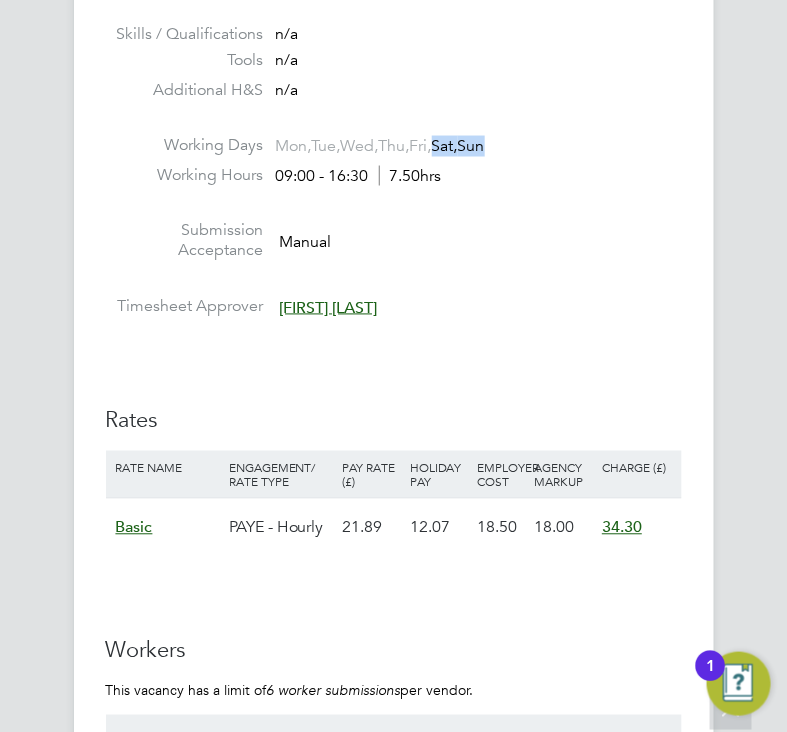 drag, startPoint x: 455, startPoint y: 158, endPoint x: 534, endPoint y: 169, distance: 79.762146 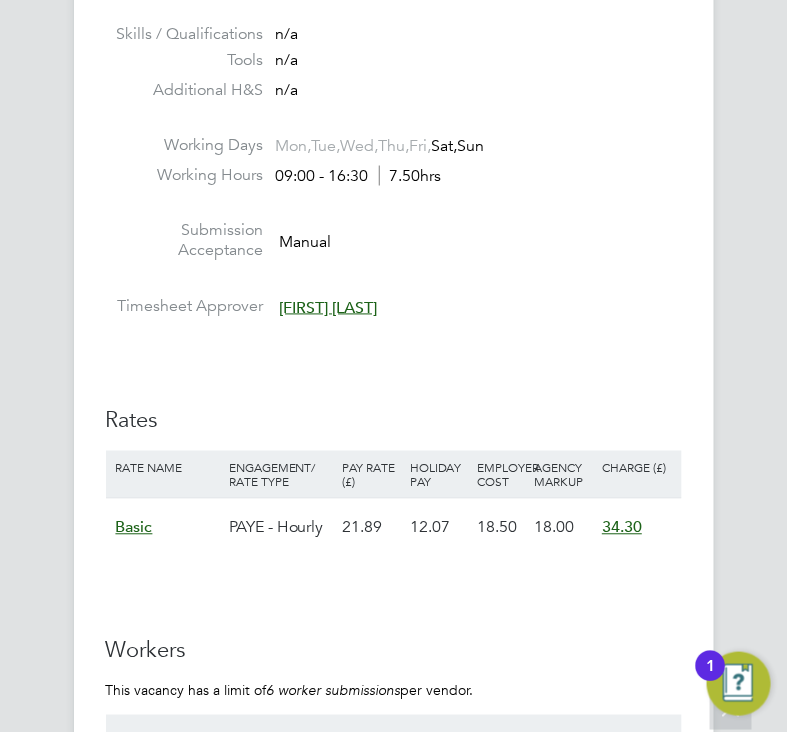drag, startPoint x: 534, startPoint y: 169, endPoint x: 491, endPoint y: 228, distance: 73.00685 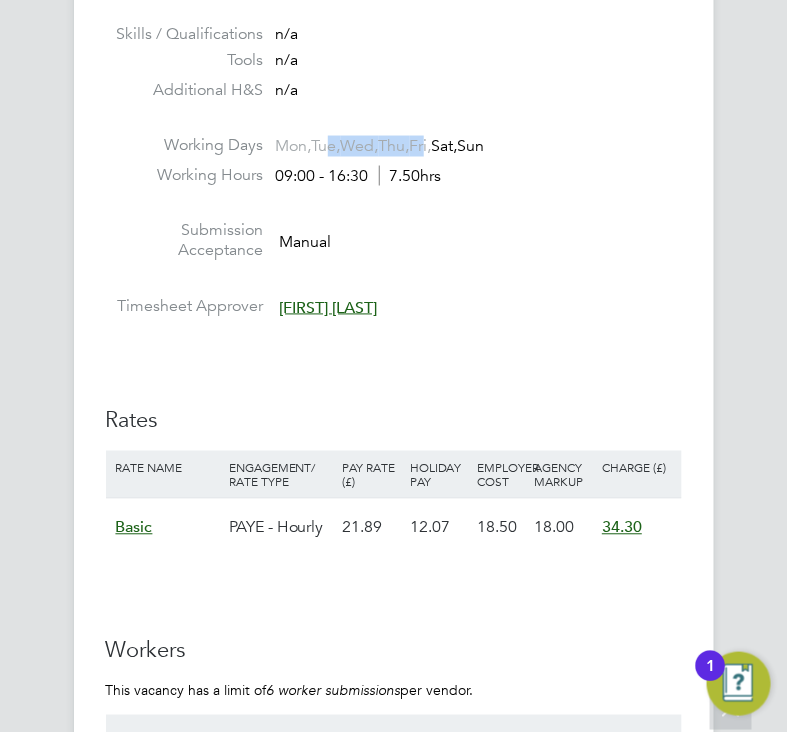 drag, startPoint x: 445, startPoint y: 161, endPoint x: 331, endPoint y: 162, distance: 114.00439 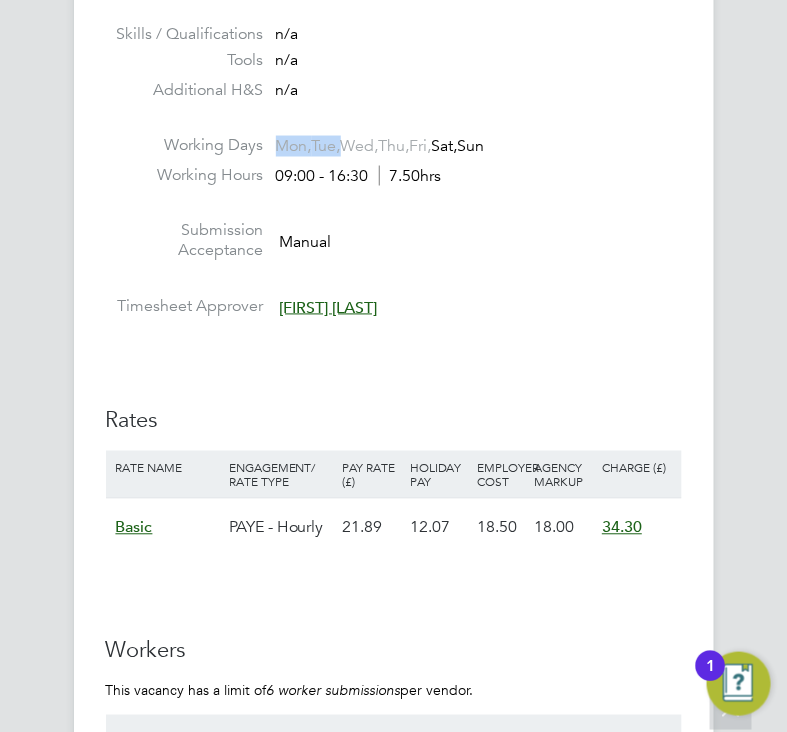 drag, startPoint x: 277, startPoint y: 168, endPoint x: 351, endPoint y: 168, distance: 74 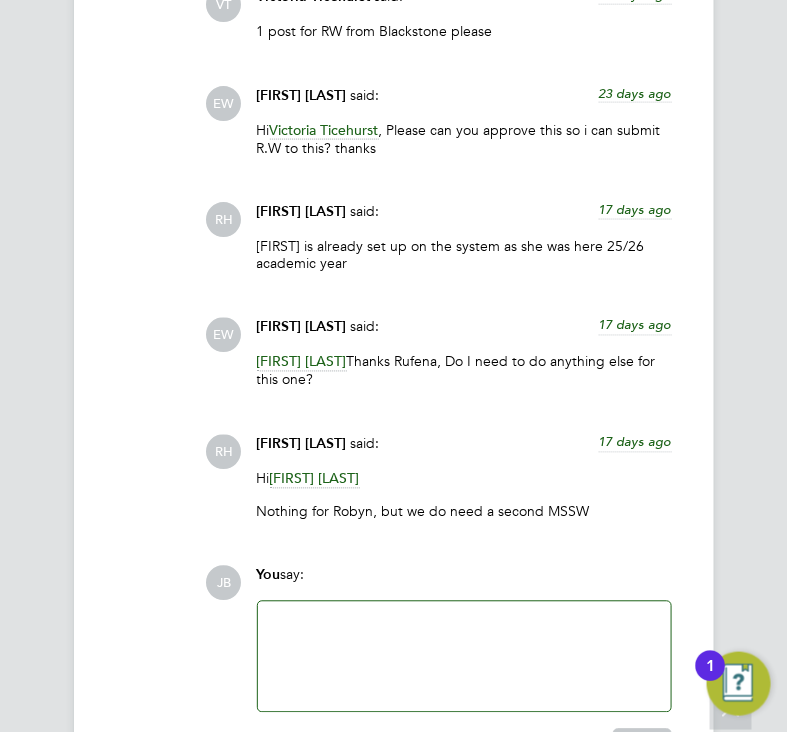 scroll, scrollTop: 5403, scrollLeft: 0, axis: vertical 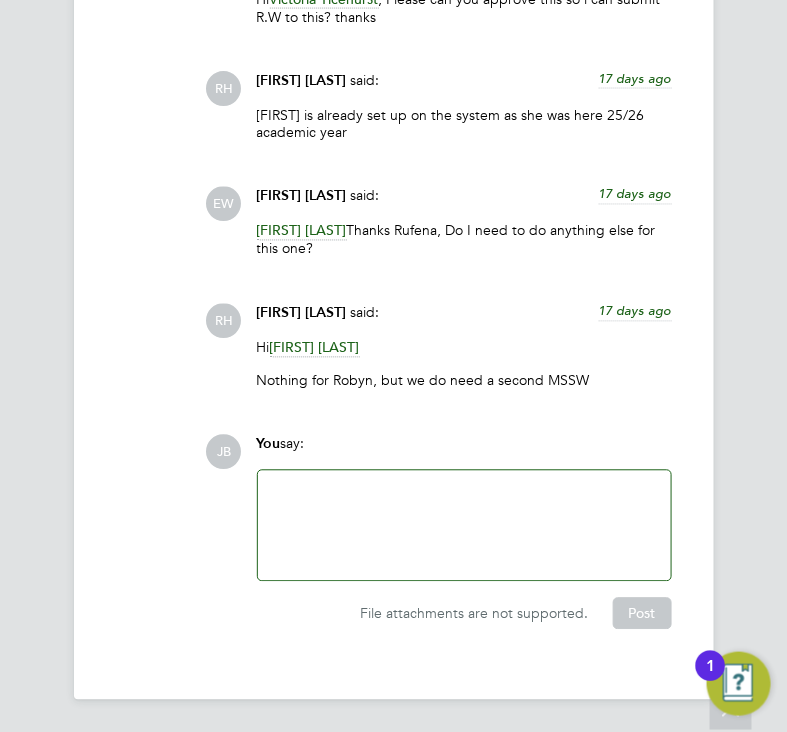 click 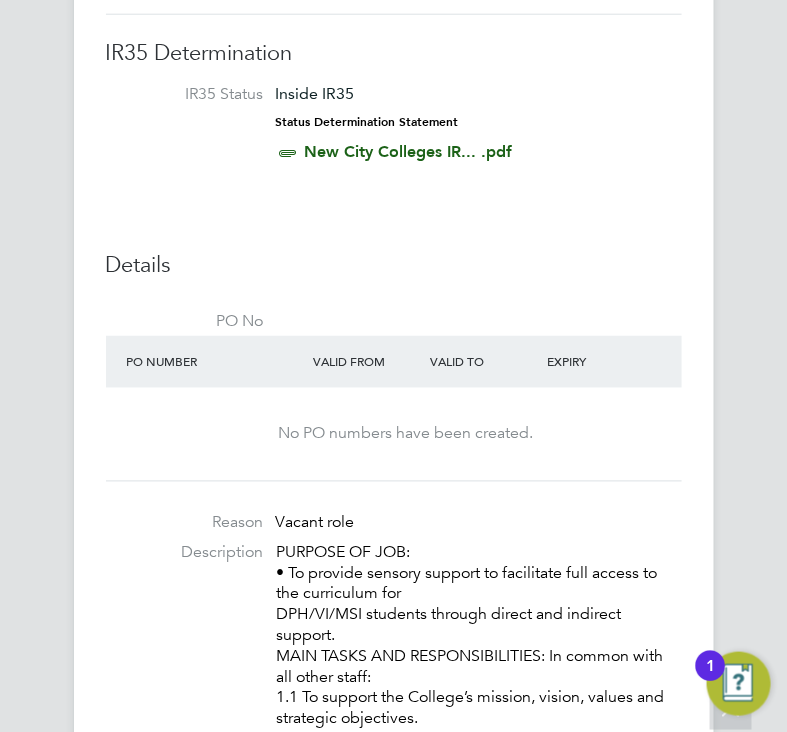 scroll, scrollTop: 0, scrollLeft: 0, axis: both 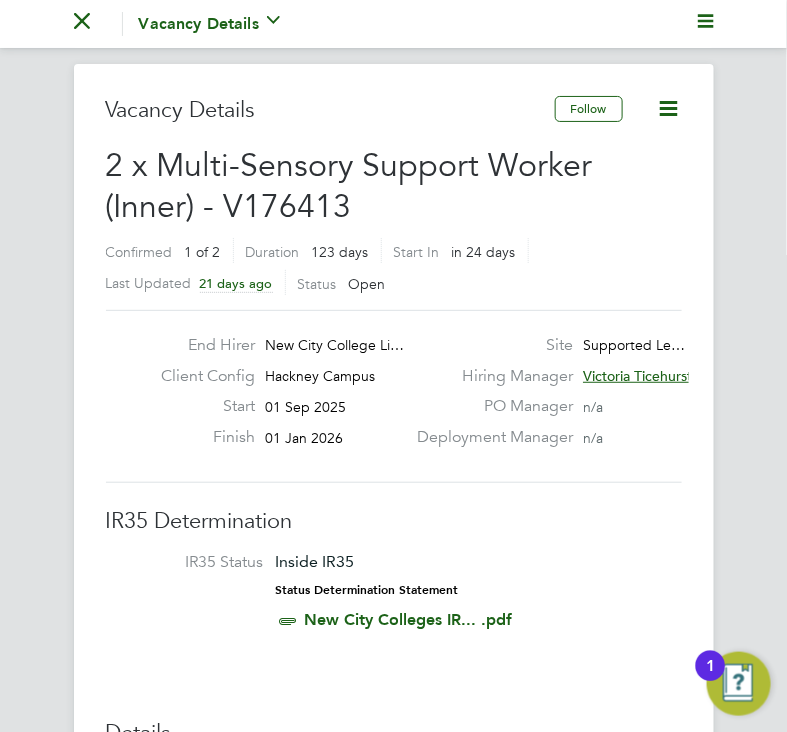 click on "Go back to All Vacancies
Vacancy Details
Activity Logs" at bounding box center (393, 24) 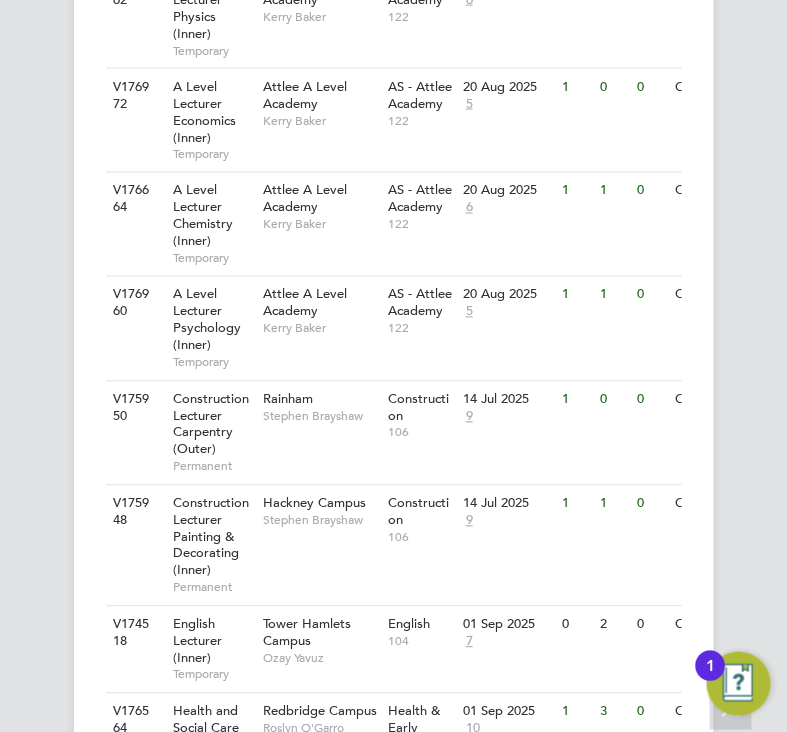 scroll, scrollTop: 644, scrollLeft: 0, axis: vertical 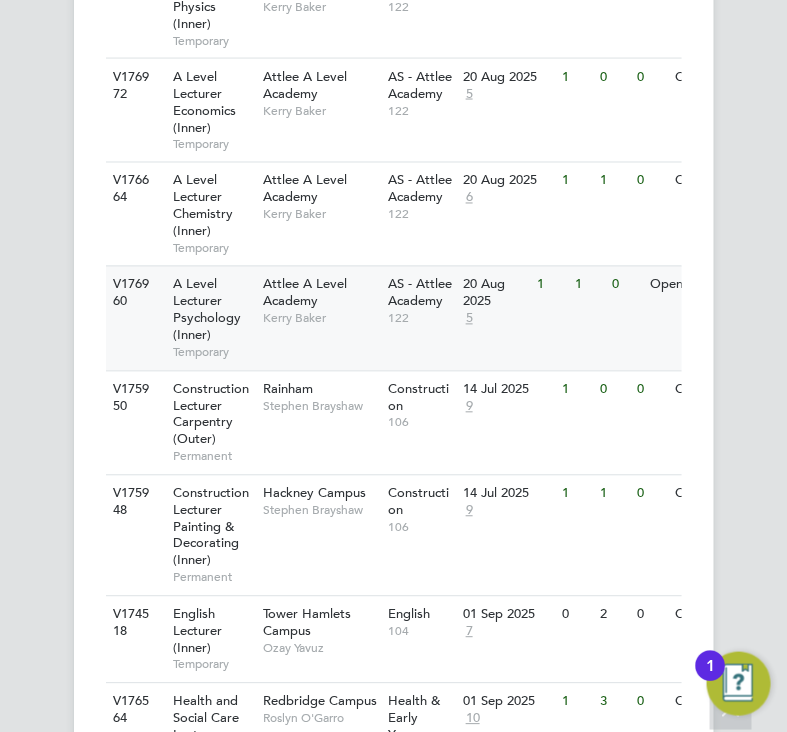 click on "Attlee A Level Academy" 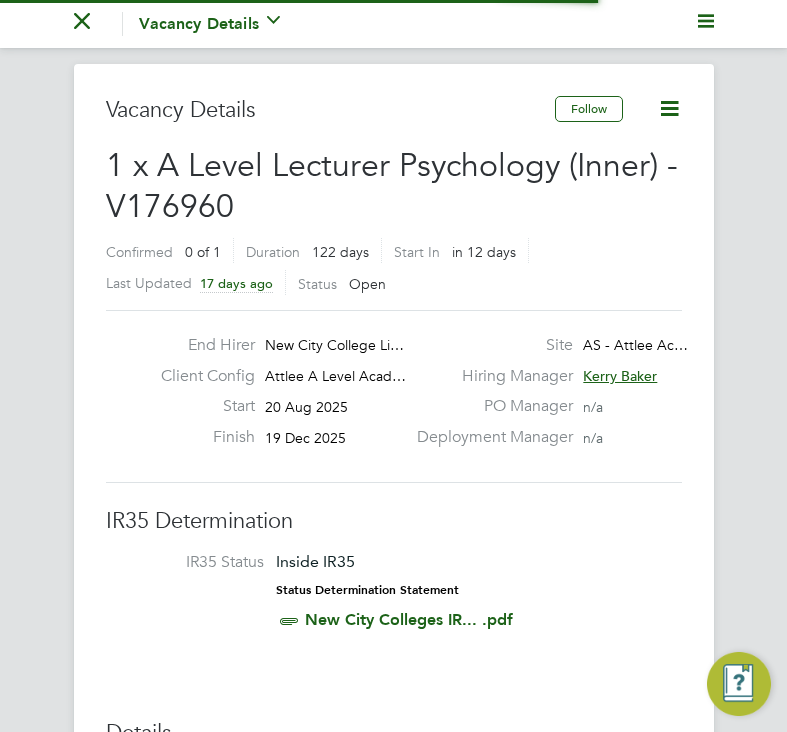 scroll, scrollTop: 0, scrollLeft: 0, axis: both 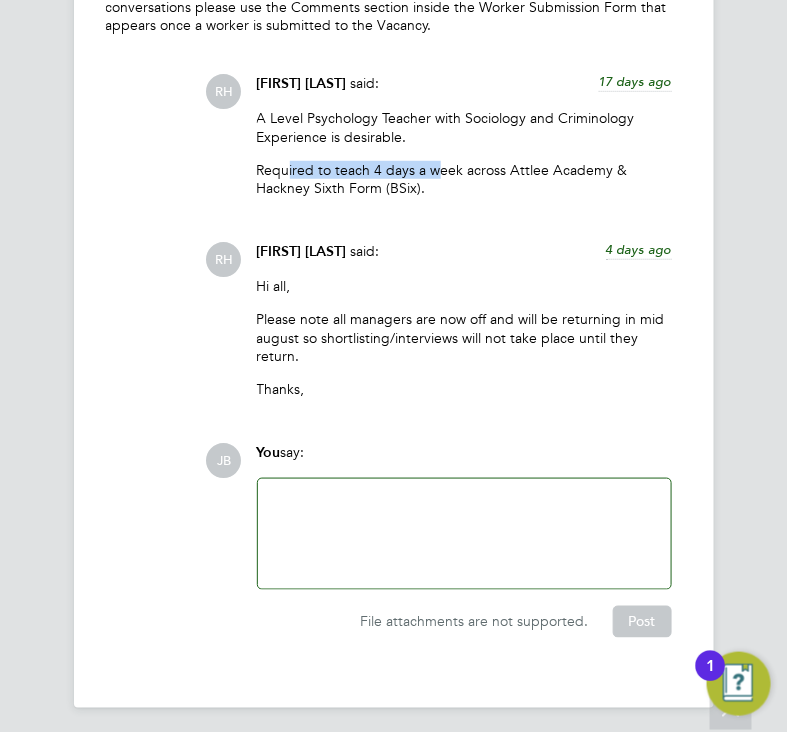 drag, startPoint x: 289, startPoint y: 152, endPoint x: 432, endPoint y: 155, distance: 143.03146 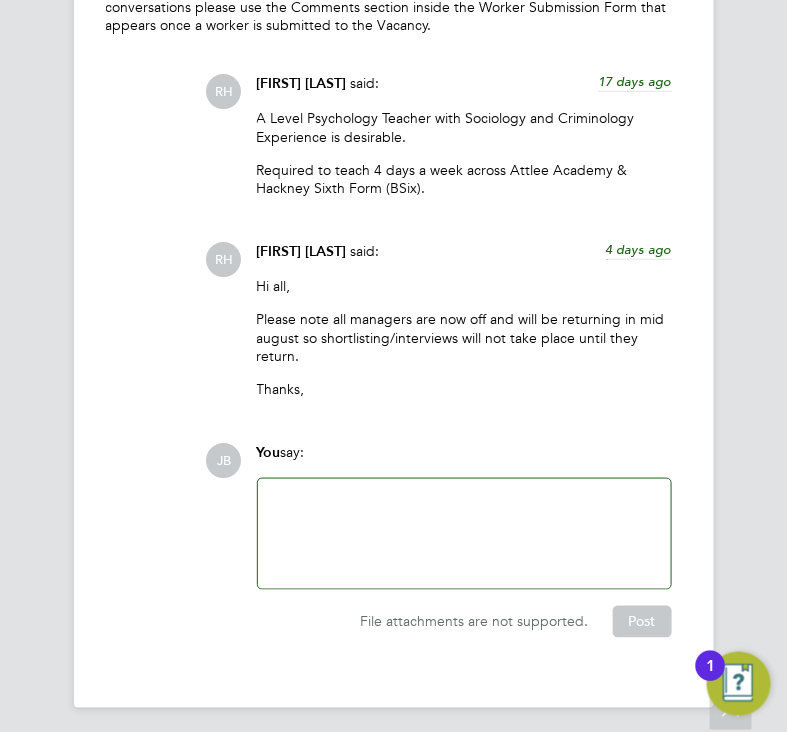 drag, startPoint x: 432, startPoint y: 155, endPoint x: 440, endPoint y: 251, distance: 96.332756 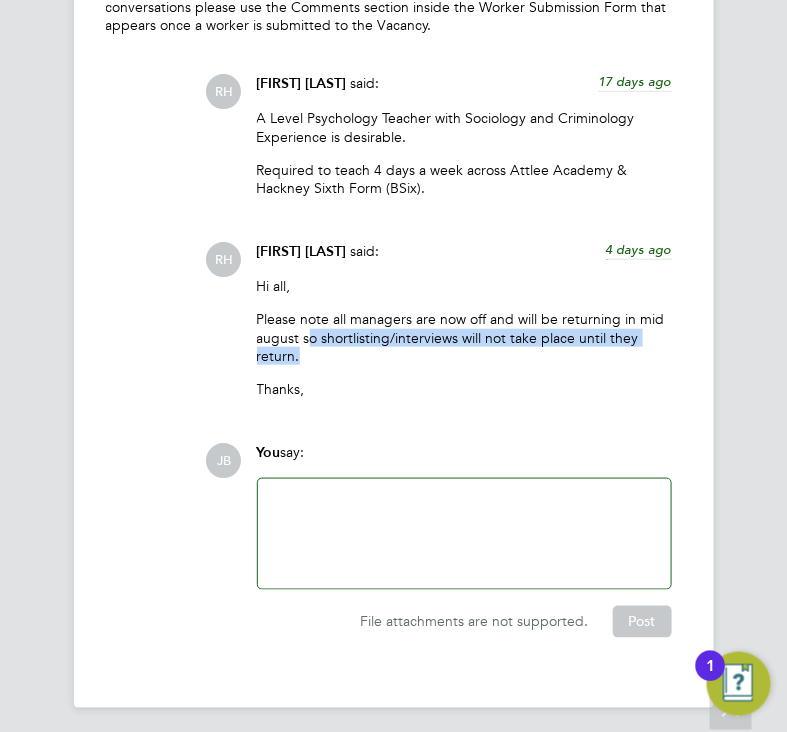 drag, startPoint x: 313, startPoint y: 333, endPoint x: 510, endPoint y: 362, distance: 199.12308 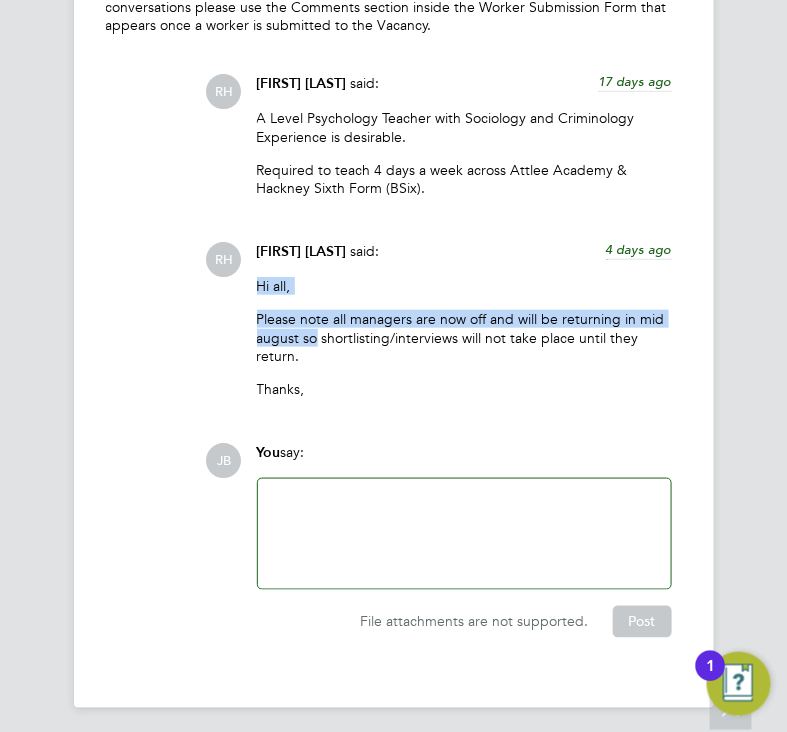 drag, startPoint x: 422, startPoint y: 412, endPoint x: 215, endPoint y: 286, distance: 242.33241 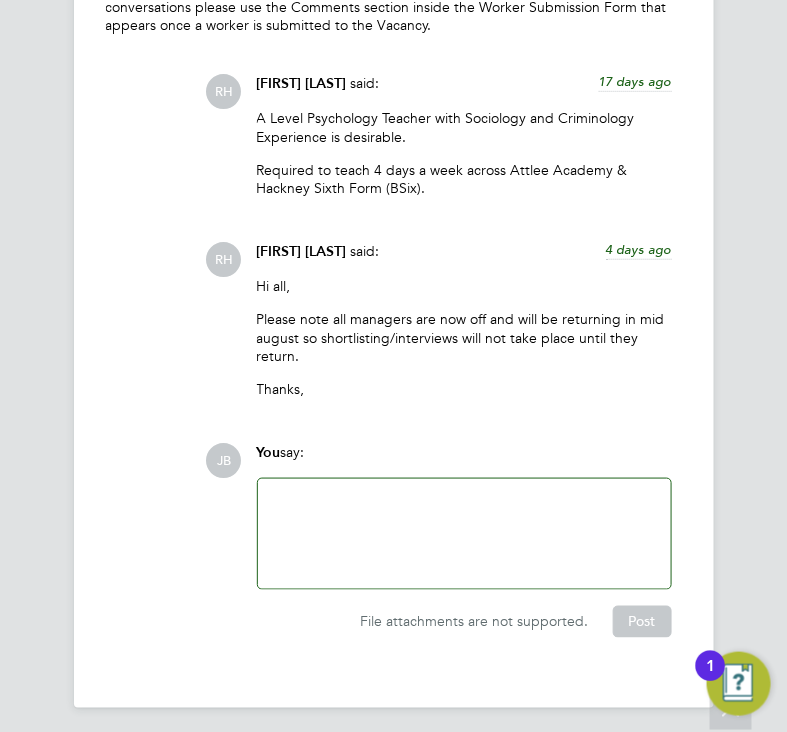 drag, startPoint x: 215, startPoint y: 286, endPoint x: 356, endPoint y: 357, distance: 157.86703 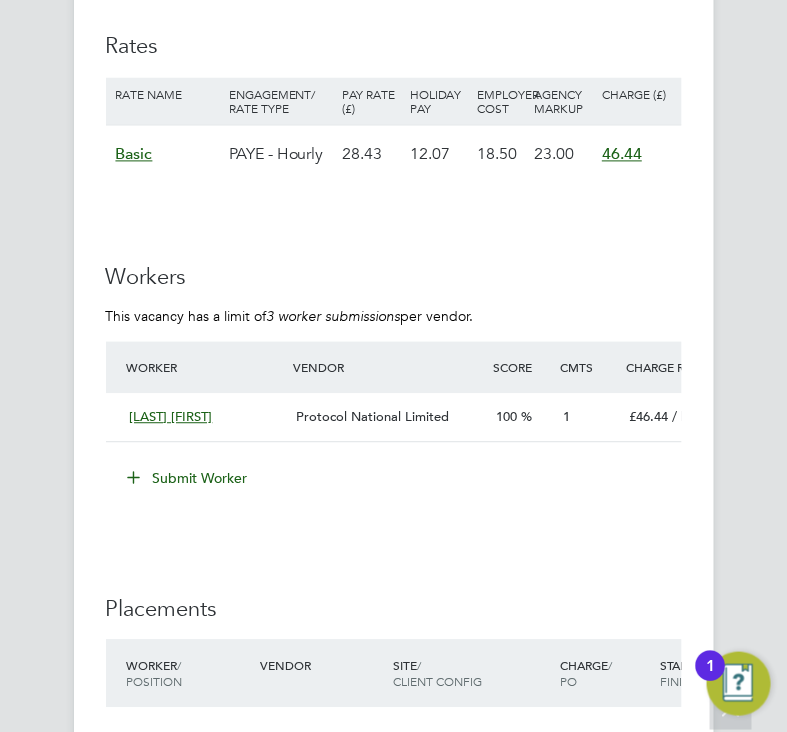 scroll, scrollTop: 3944, scrollLeft: 0, axis: vertical 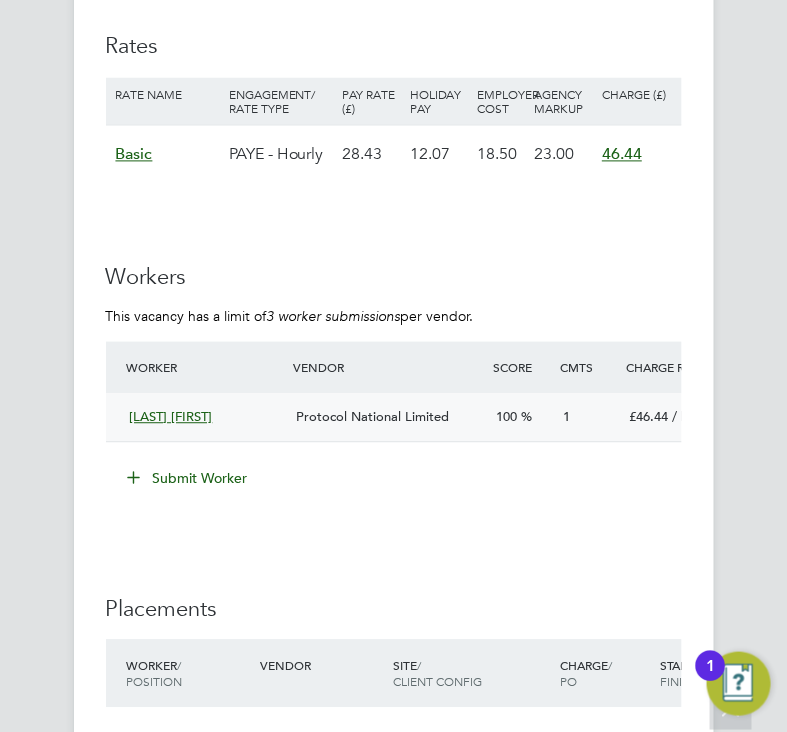 click on "Hannah Paul Protocol National Limited 100 1 £46.44   / hr Full   Submitted" 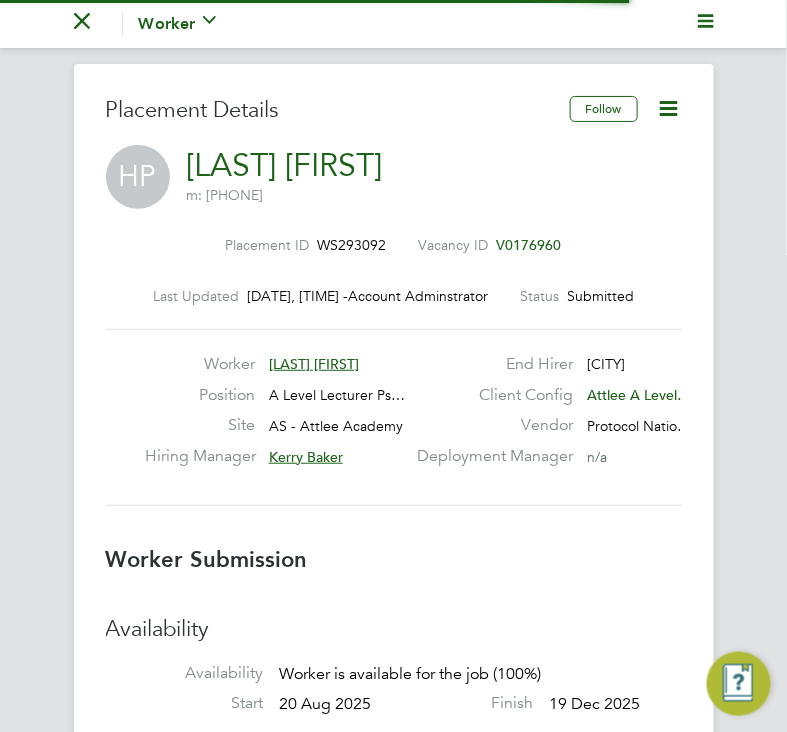 scroll, scrollTop: 10, scrollLeft: 10, axis: both 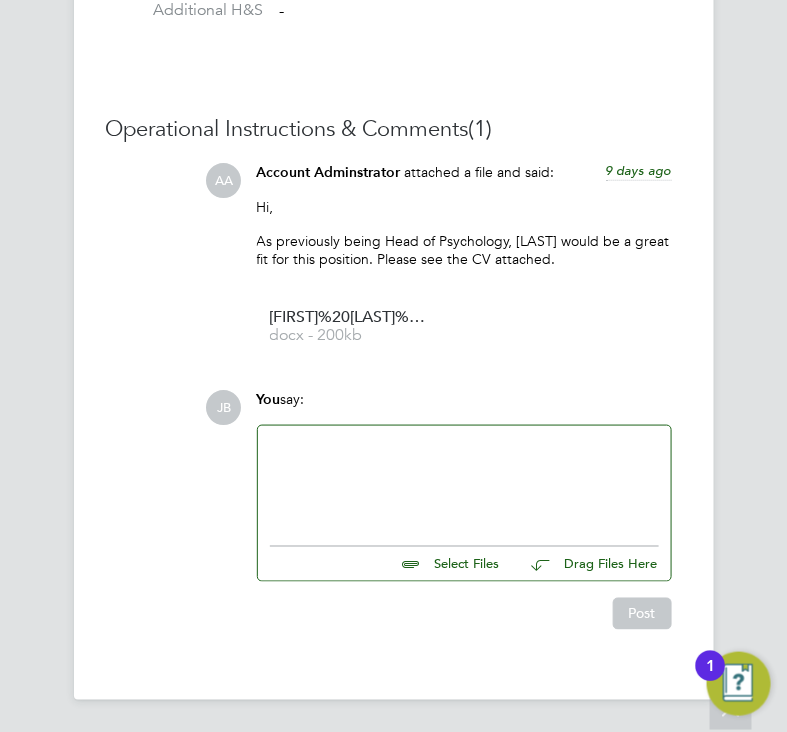 click on "Select Files Drag Files Here" 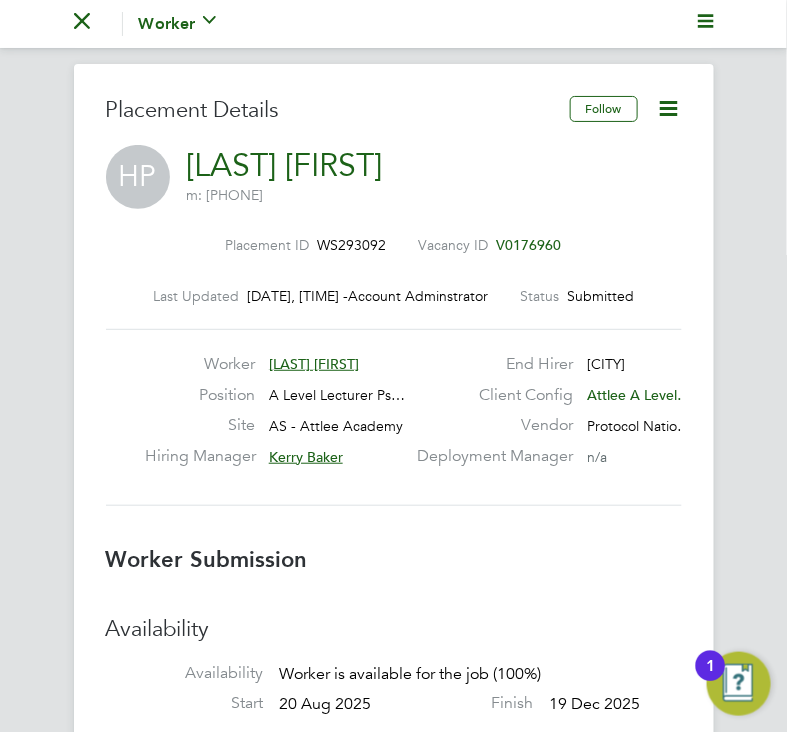 click 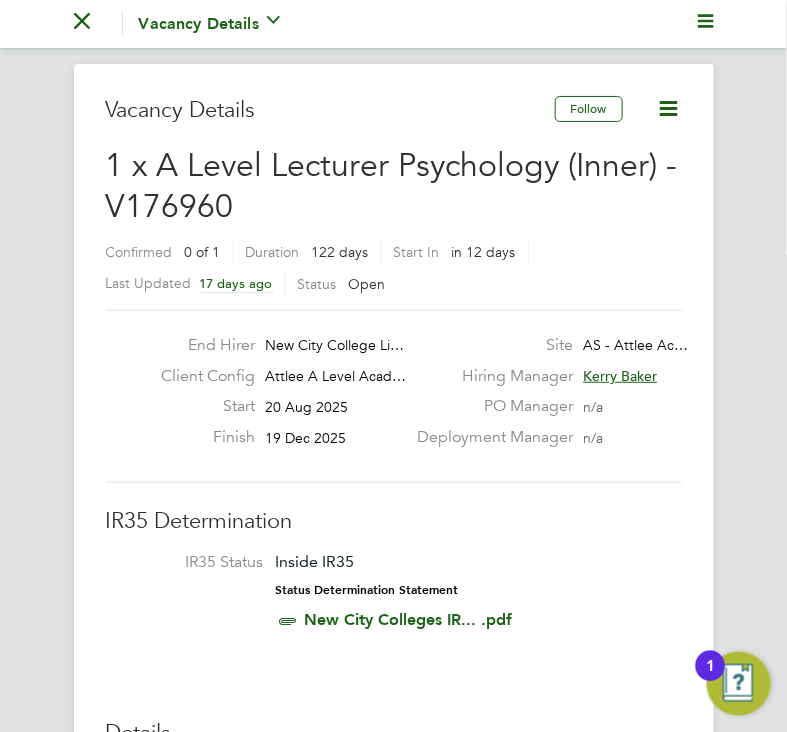 click at bounding box center (82, 24) 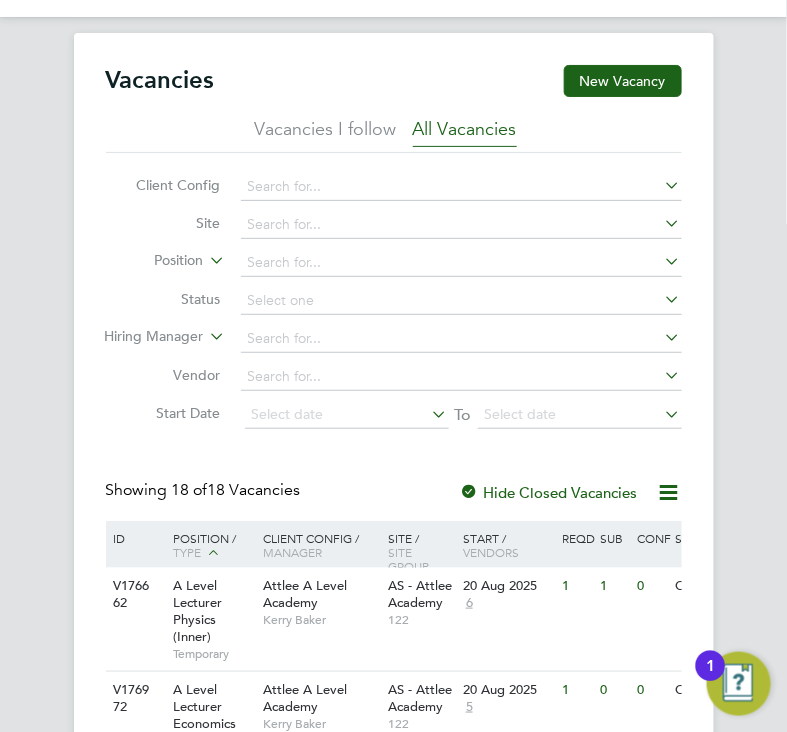drag, startPoint x: 155, startPoint y: 382, endPoint x: 54, endPoint y: 391, distance: 101.4002 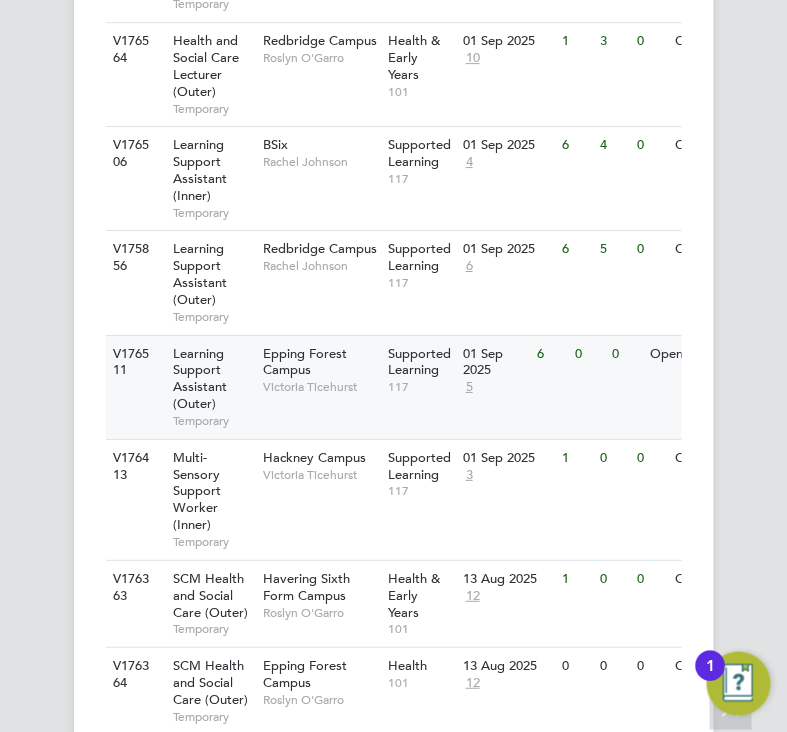 scroll, scrollTop: 1311, scrollLeft: 0, axis: vertical 